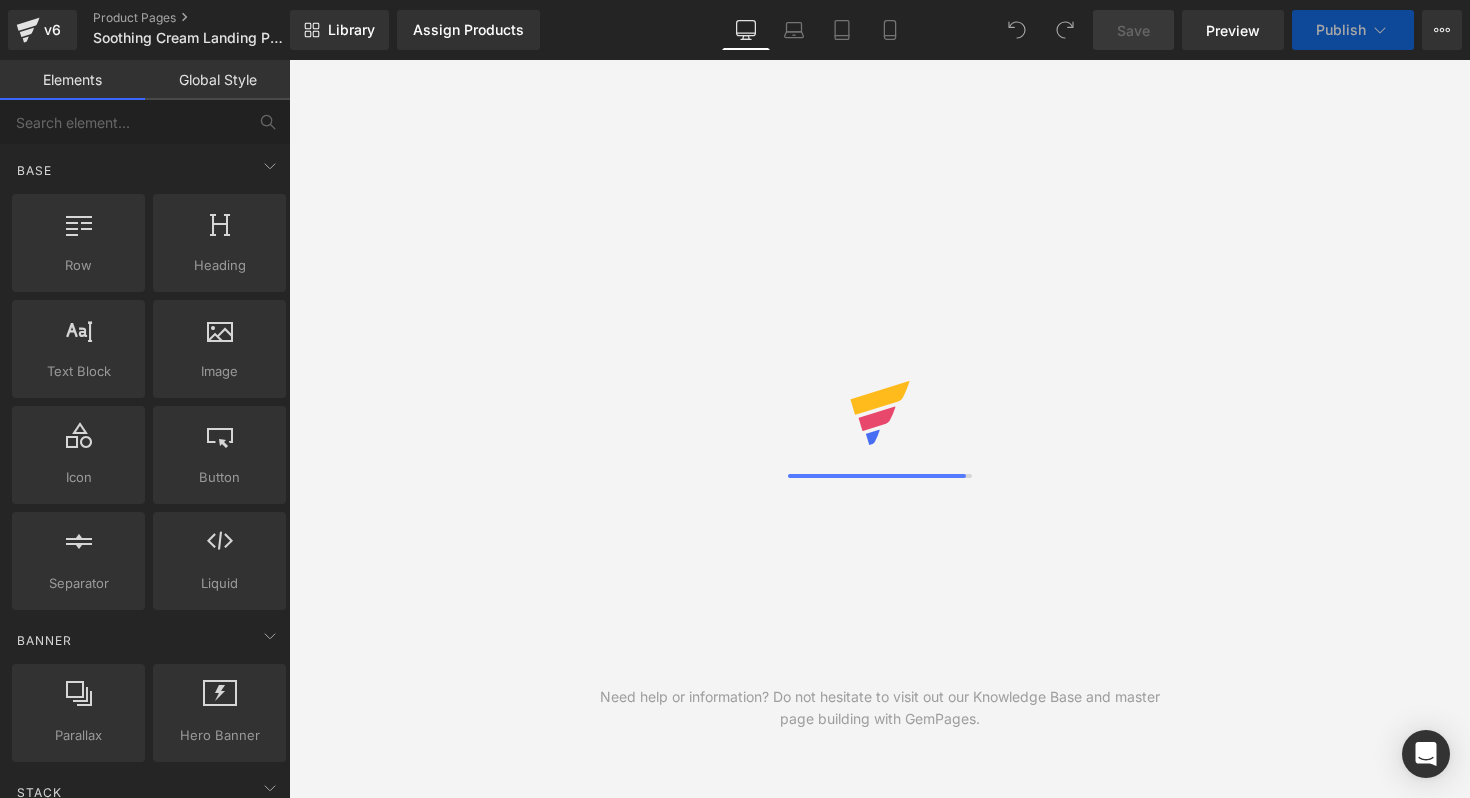 scroll, scrollTop: 0, scrollLeft: 0, axis: both 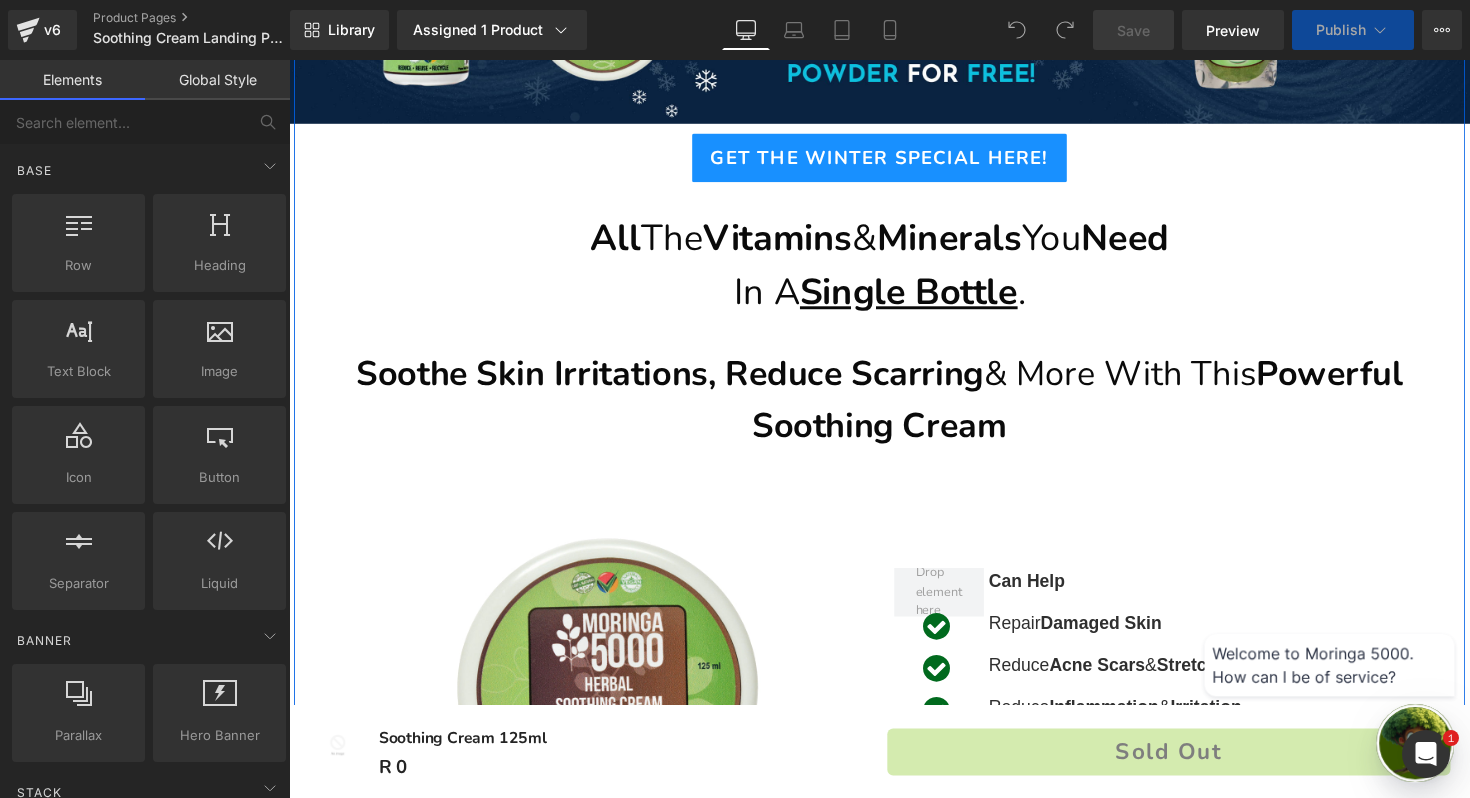 click on "In A  Single Bottle ." at bounding box center (894, 299) 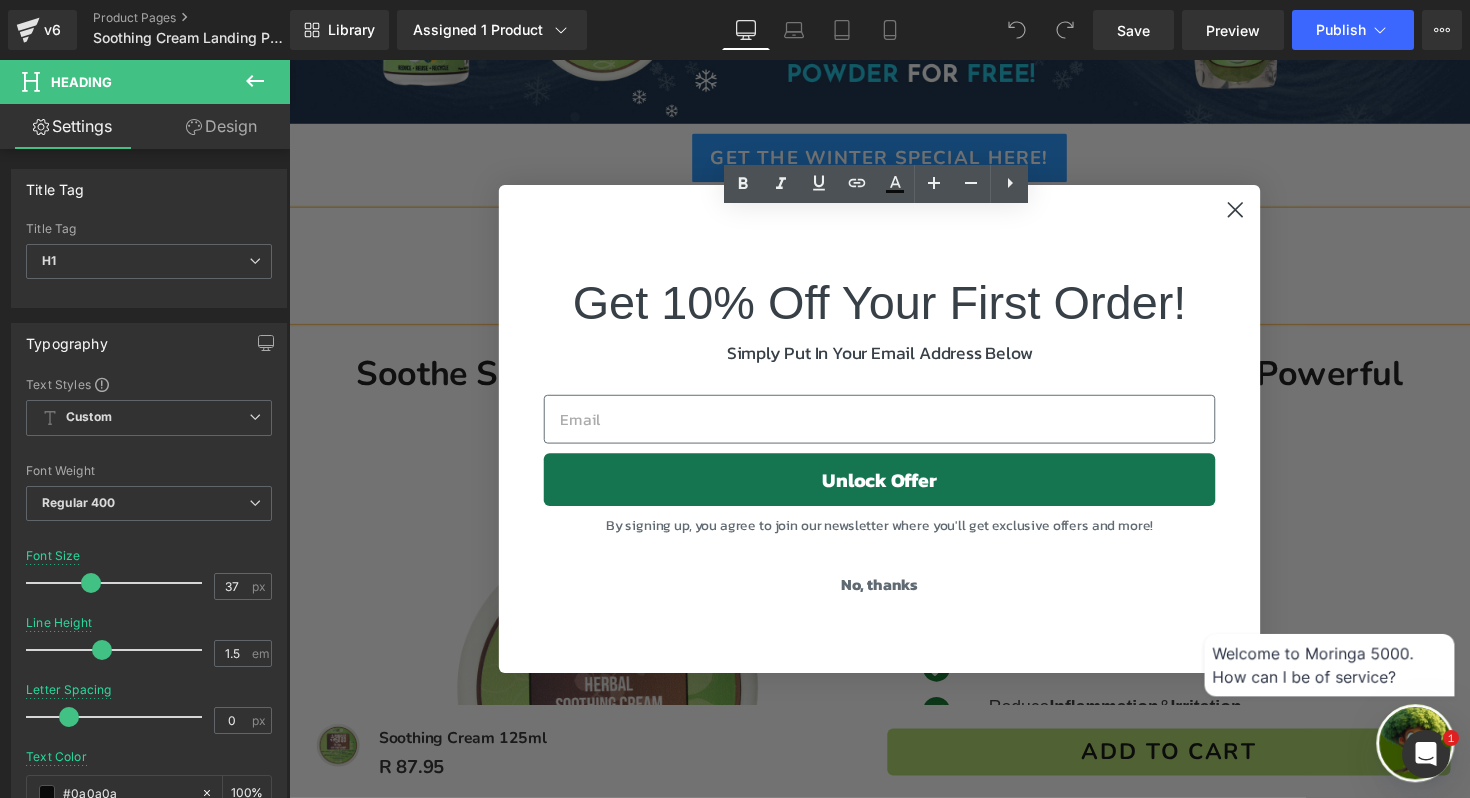 click 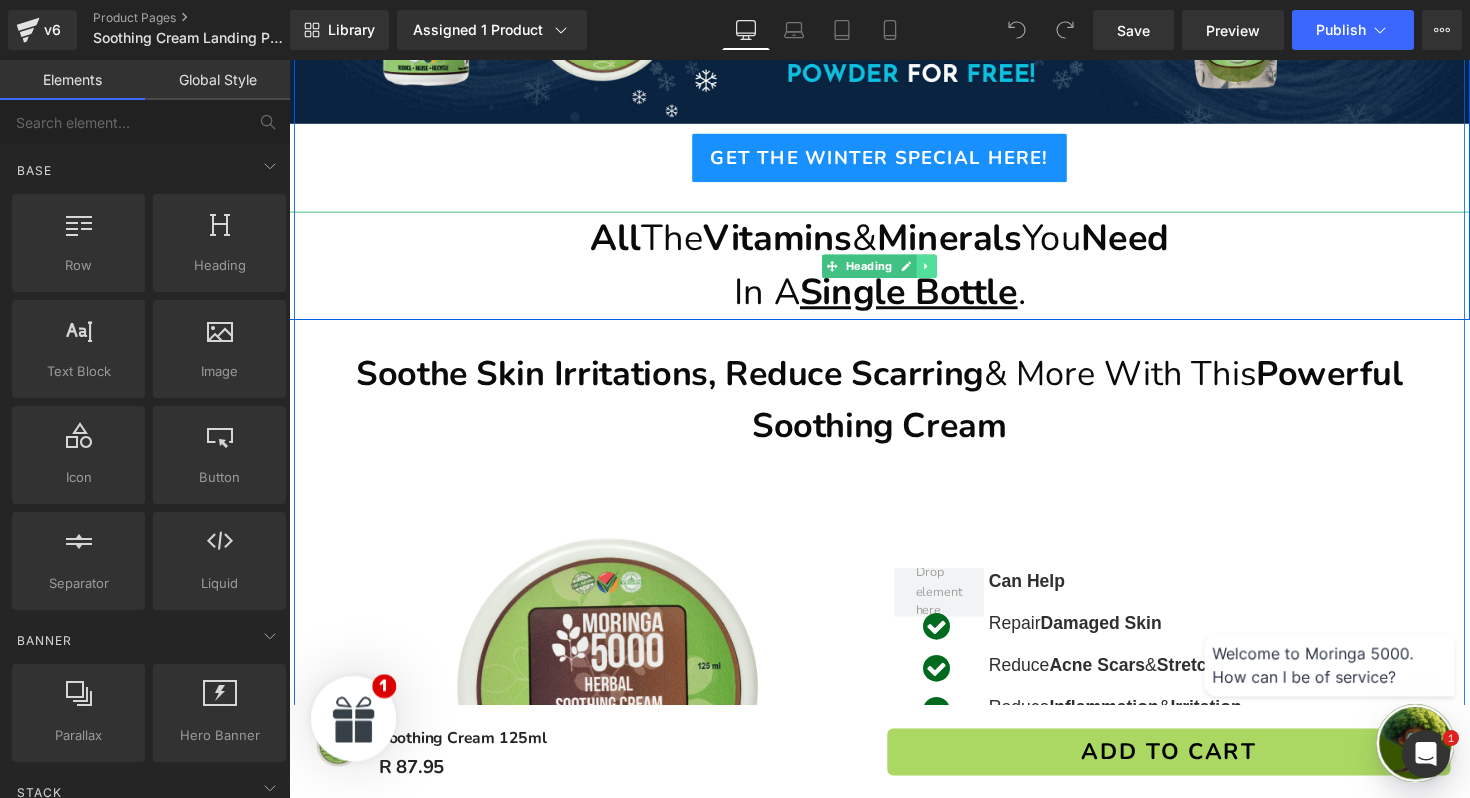 click 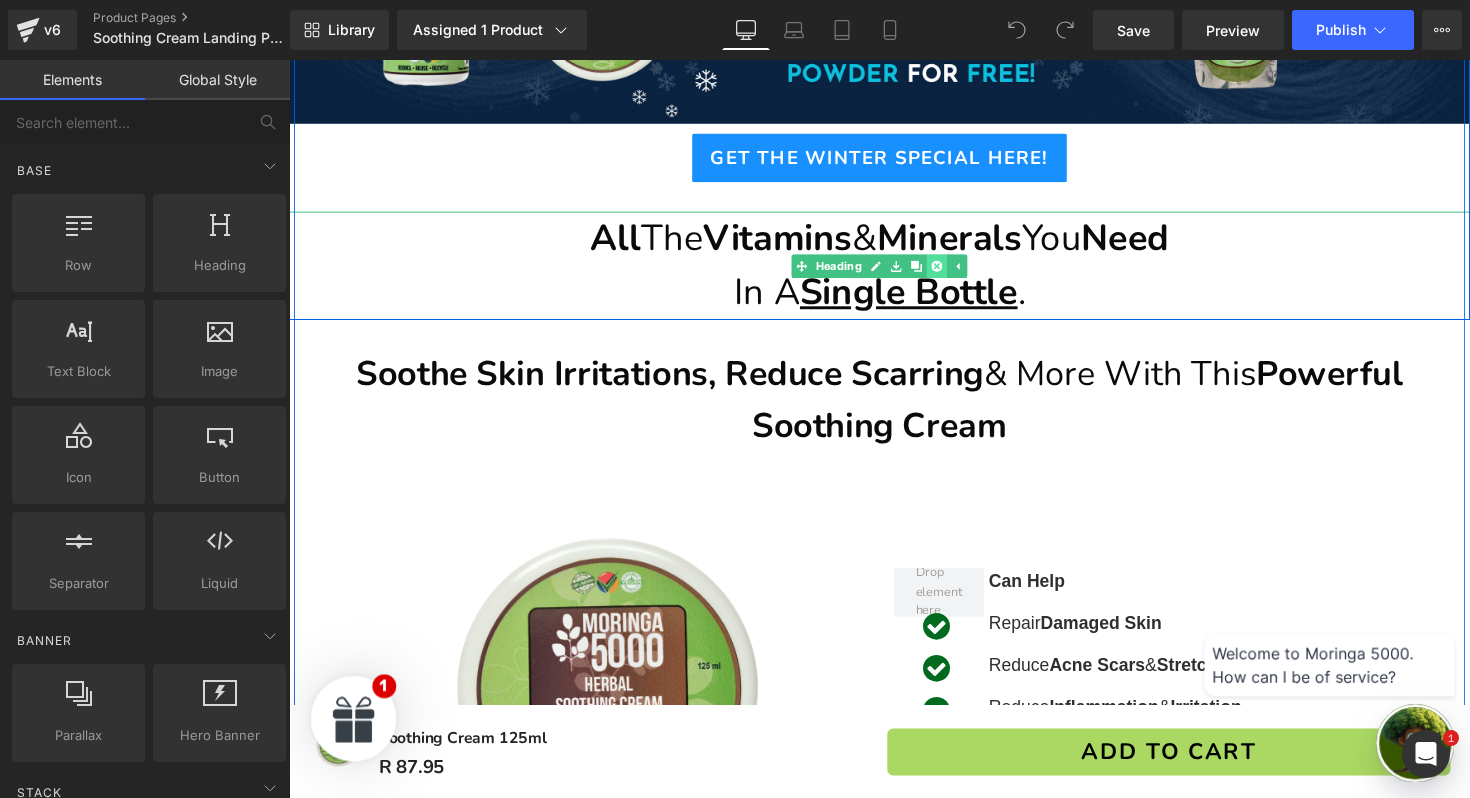 click at bounding box center [952, 271] 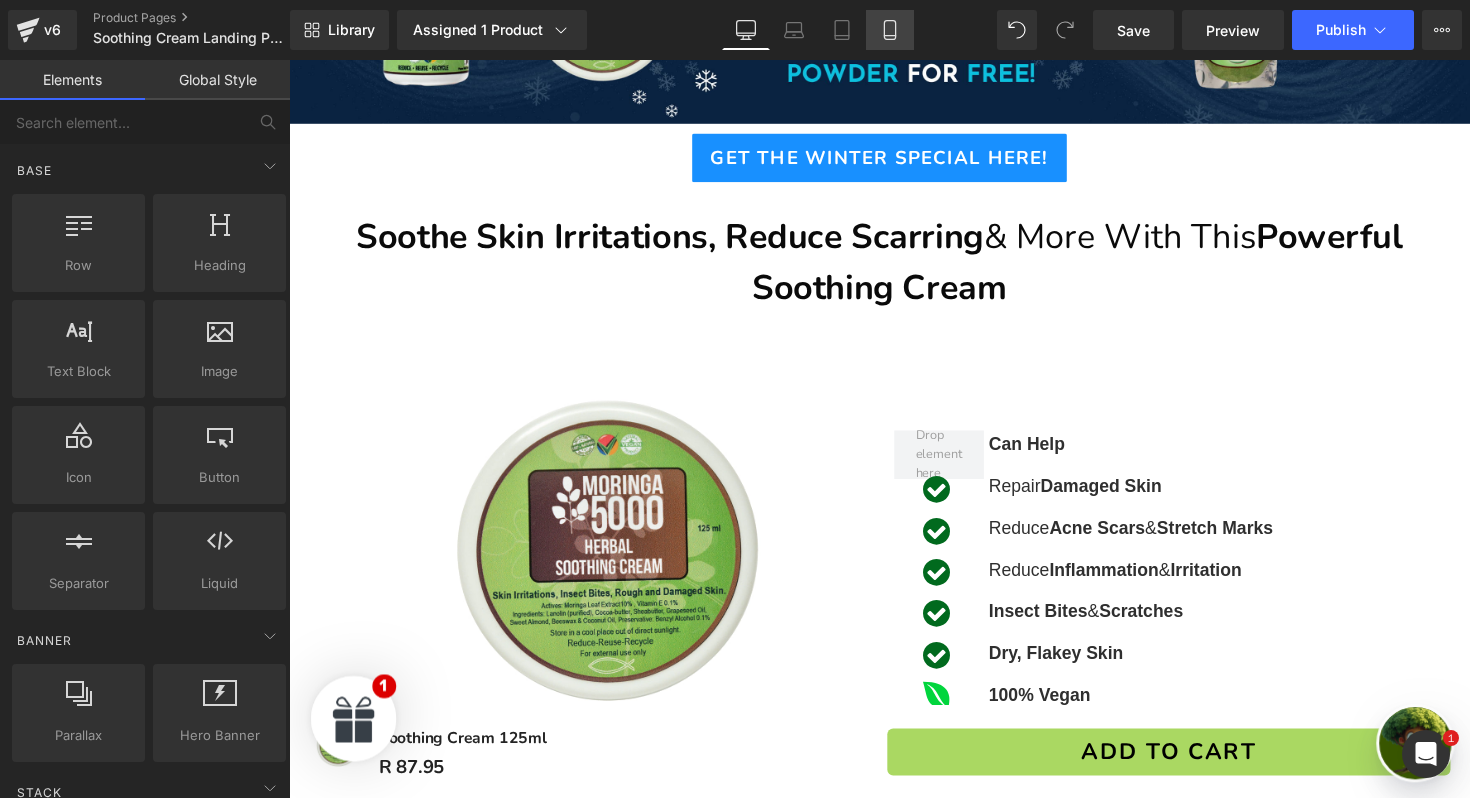 click 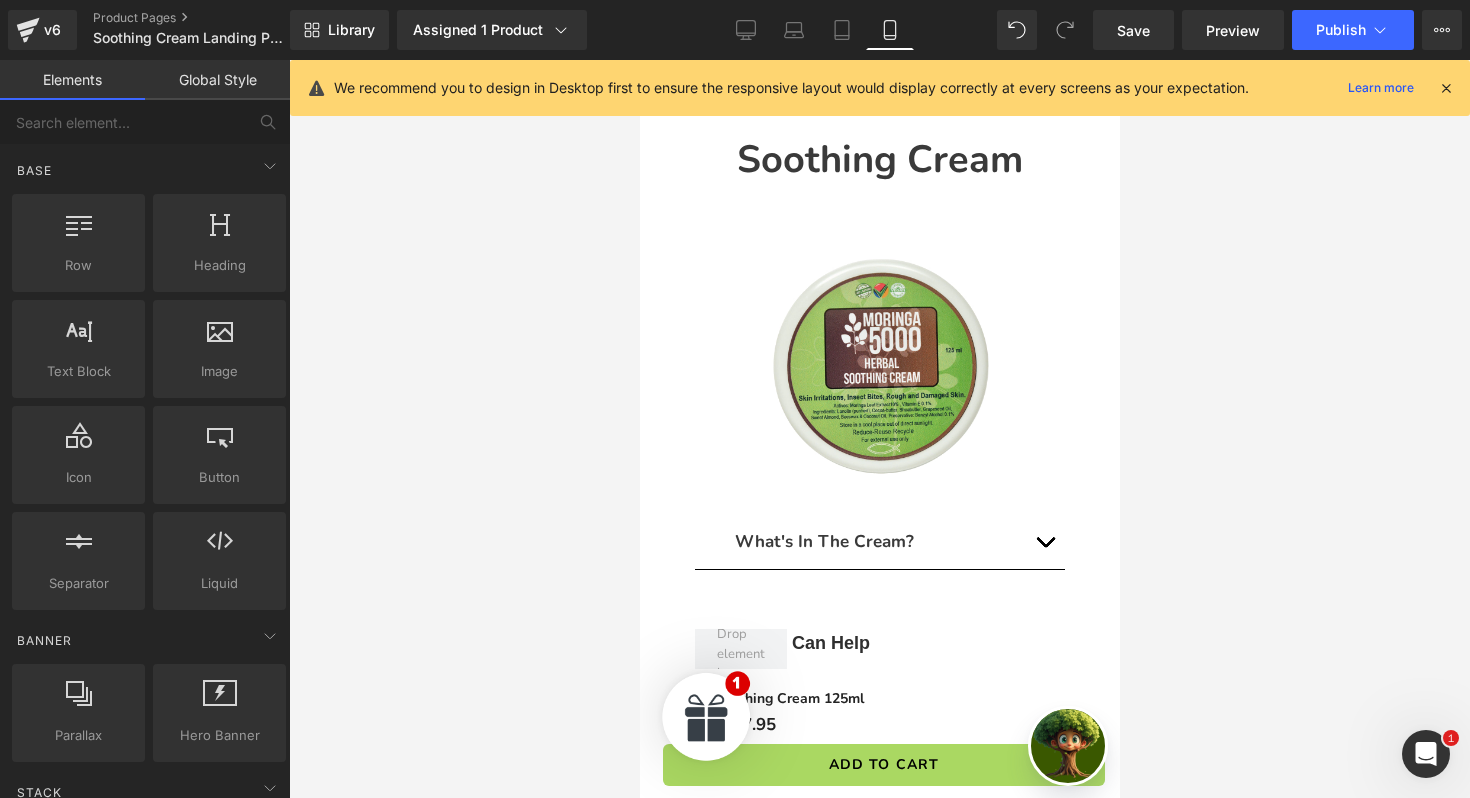 scroll, scrollTop: 492, scrollLeft: 0, axis: vertical 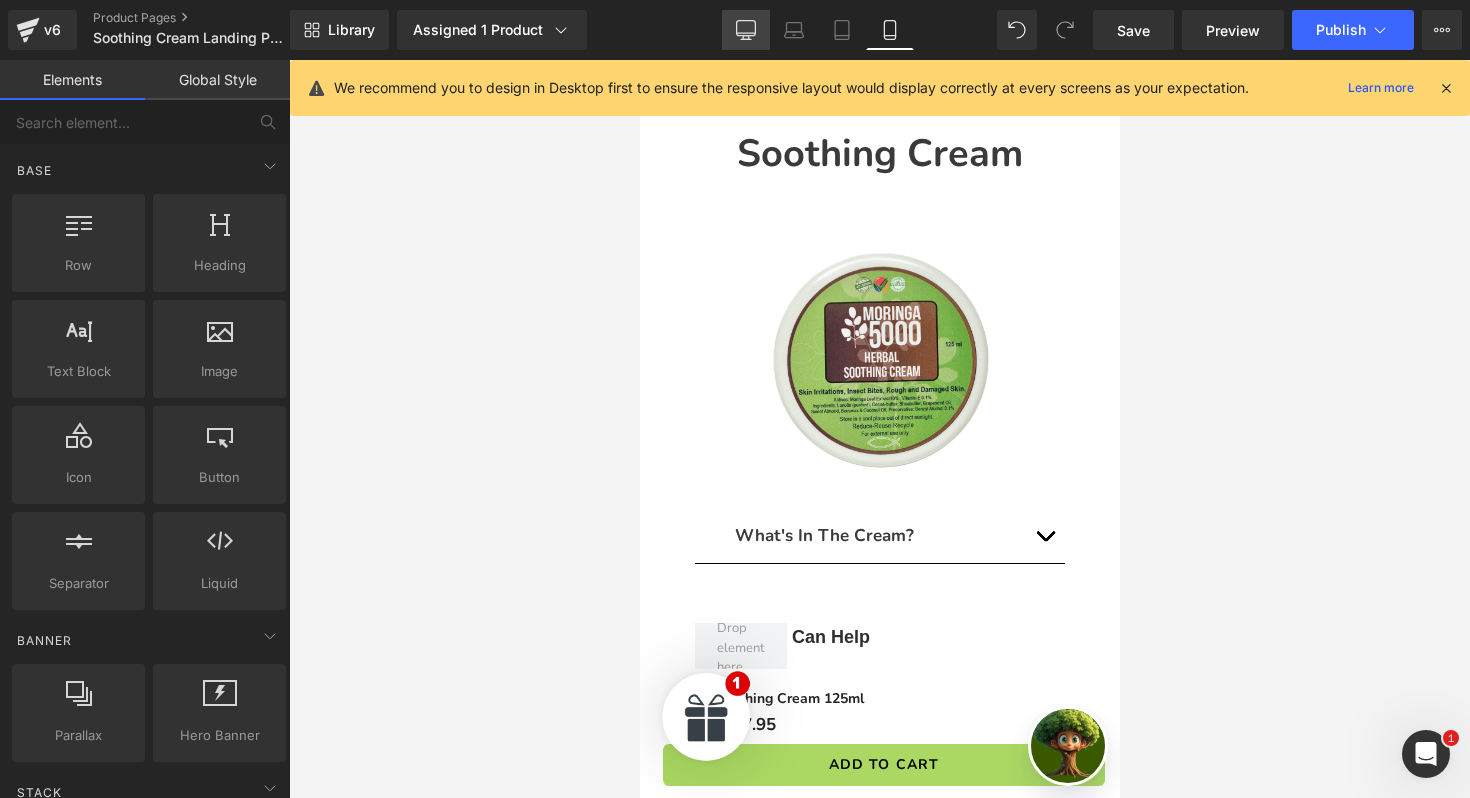 click on "Desktop" at bounding box center [746, 30] 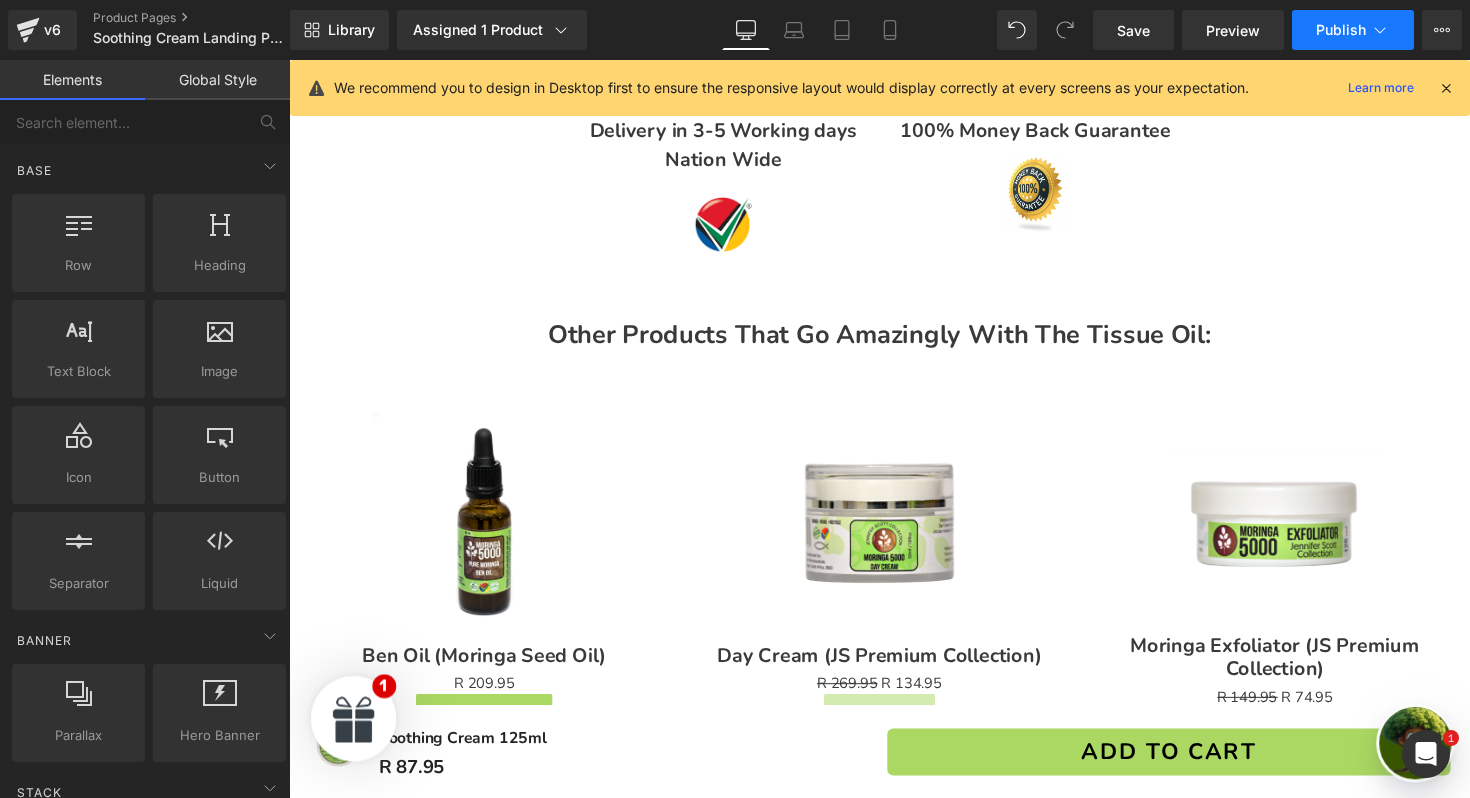click on "Publish" at bounding box center (1341, 30) 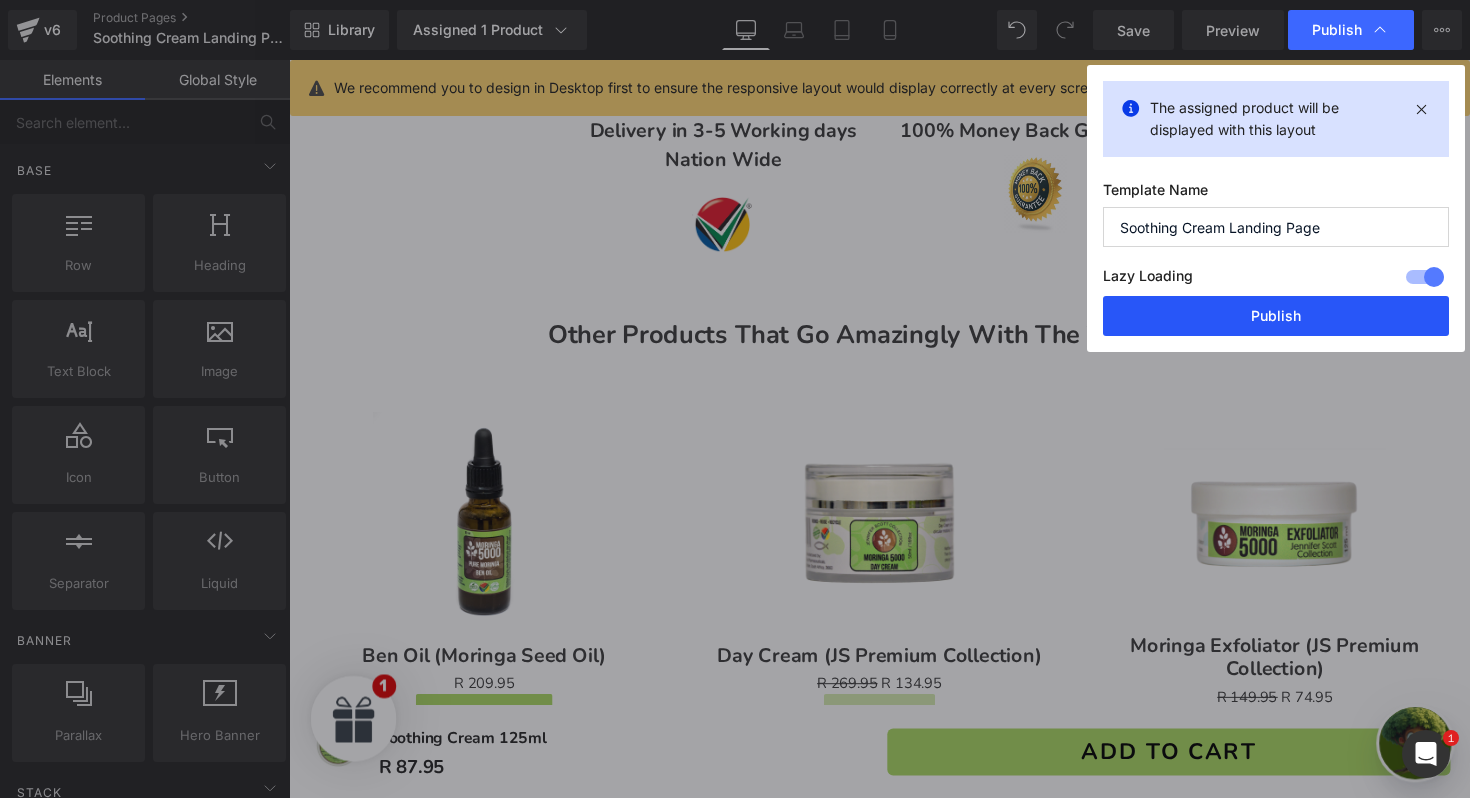 click on "Publish" at bounding box center [1276, 316] 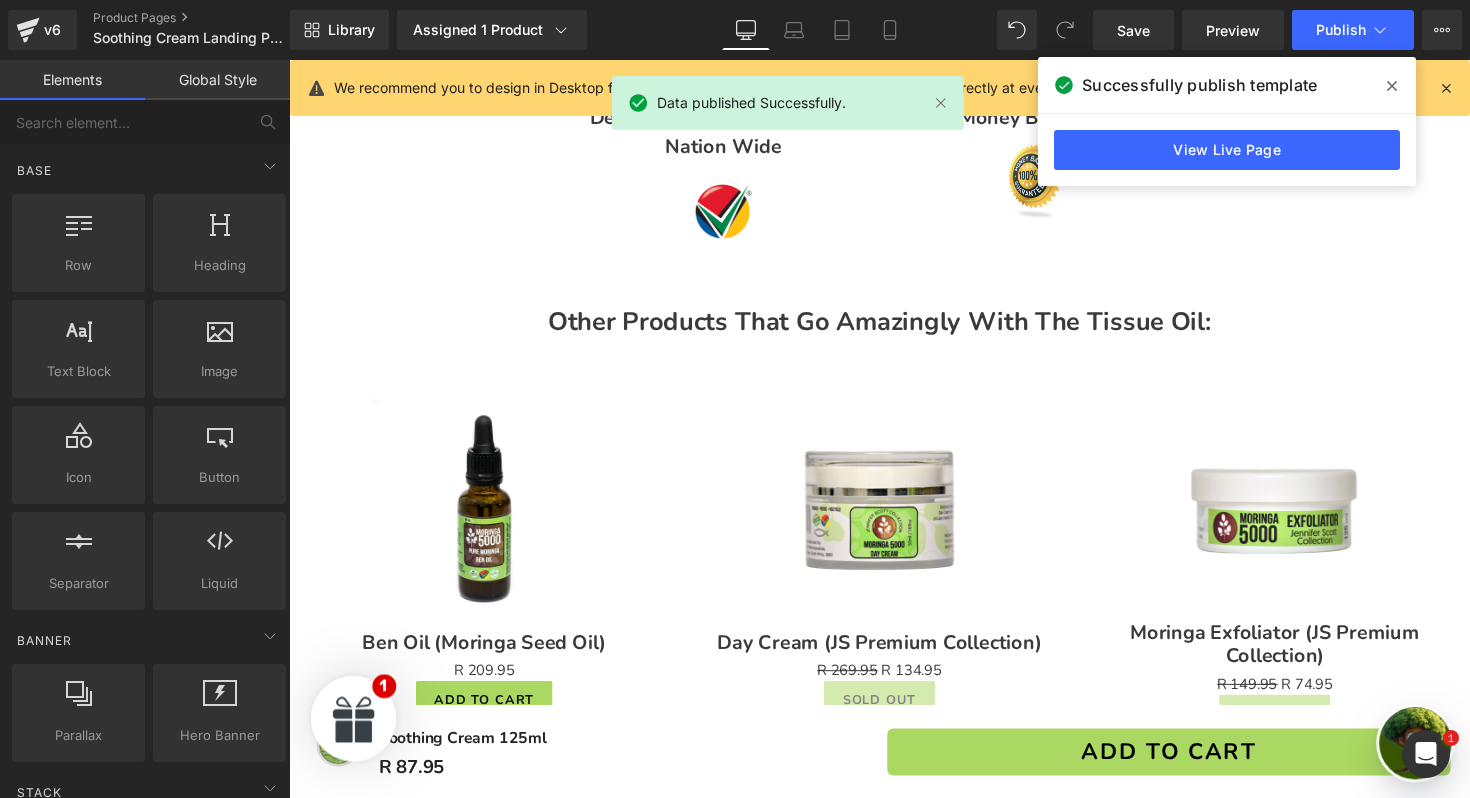 scroll, scrollTop: 2046, scrollLeft: 0, axis: vertical 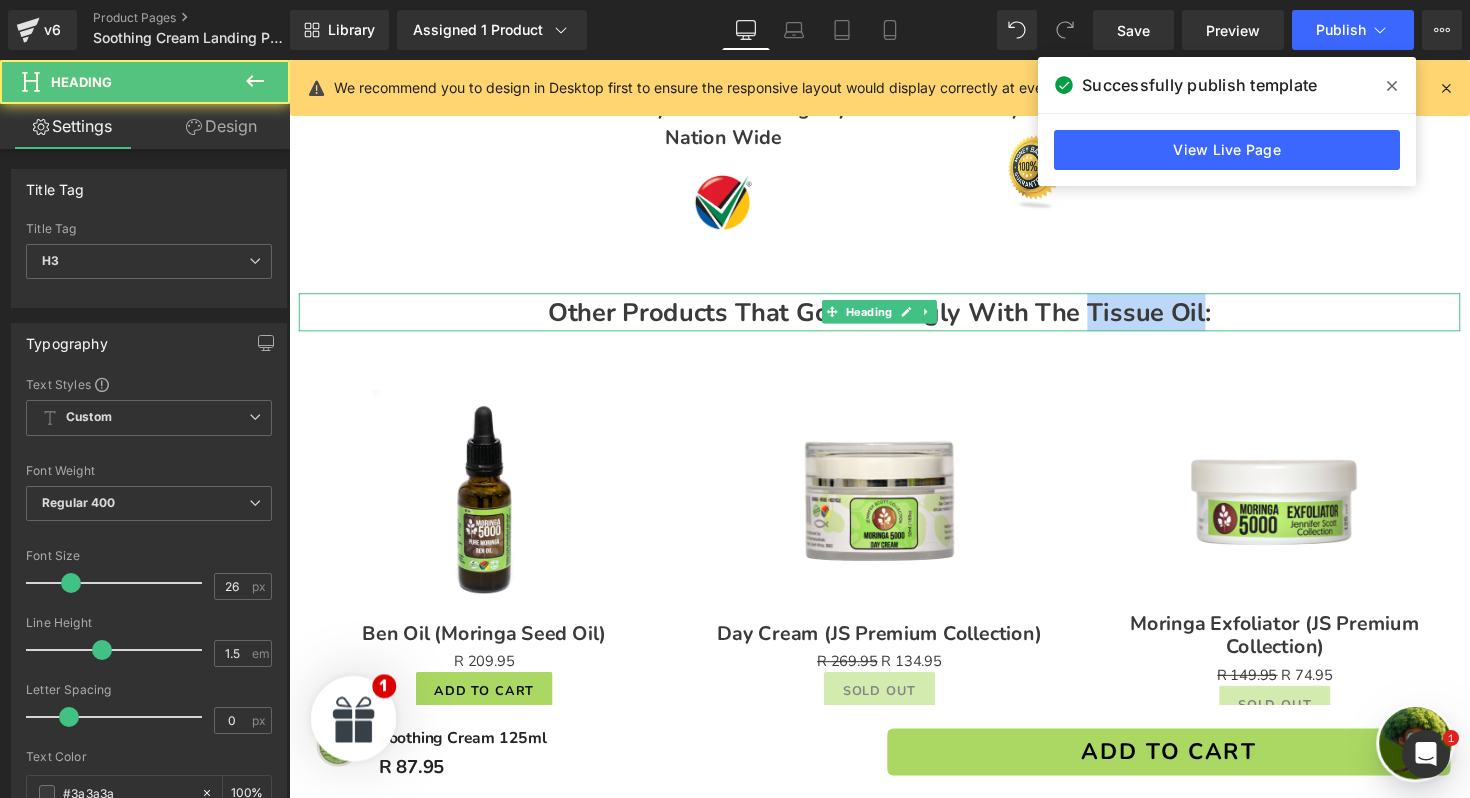 drag, startPoint x: 1225, startPoint y: 318, endPoint x: 1109, endPoint y: 320, distance: 116.01724 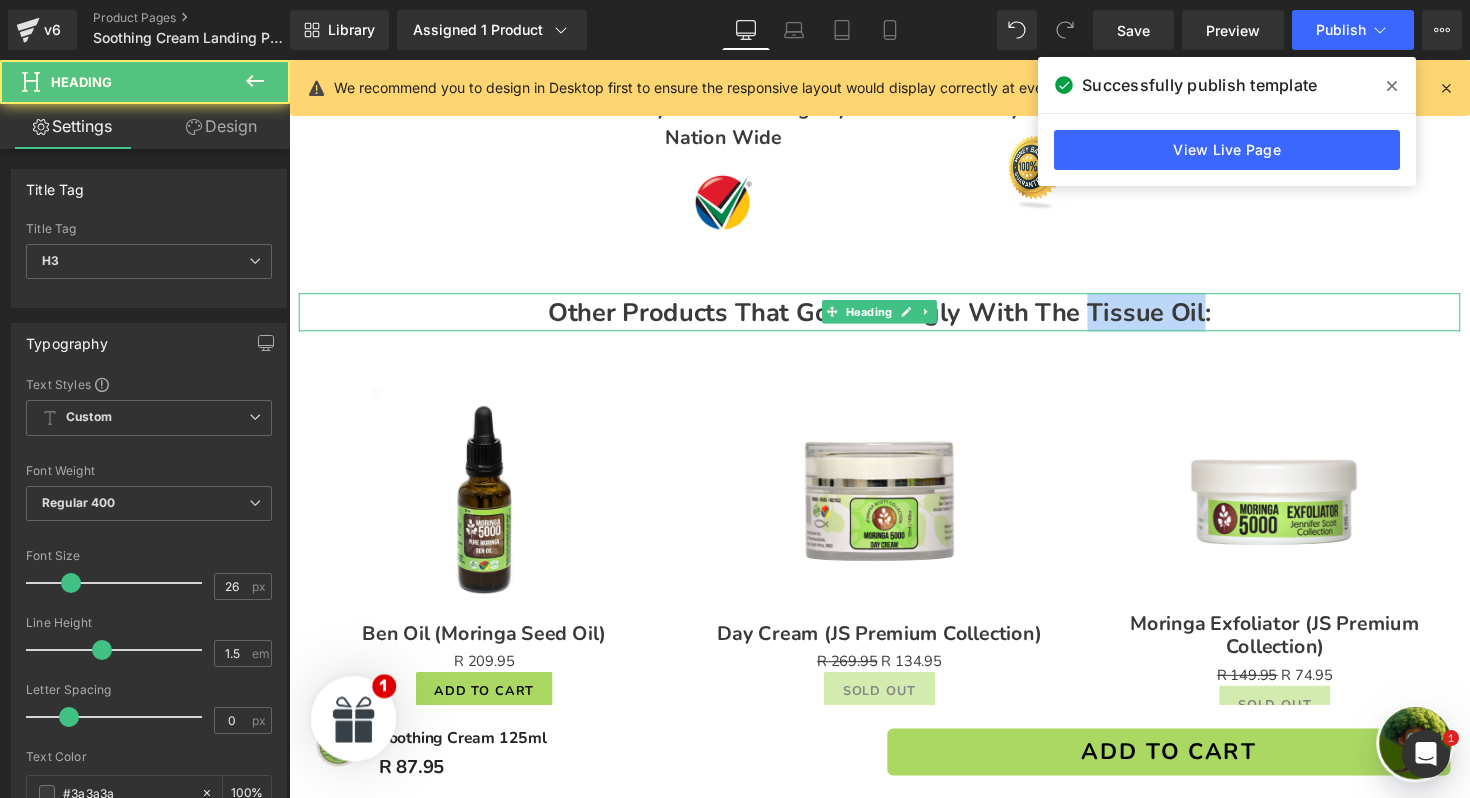 click on "Other Products That Go Amazingly With The Tissue Oil:" at bounding box center (894, 318) 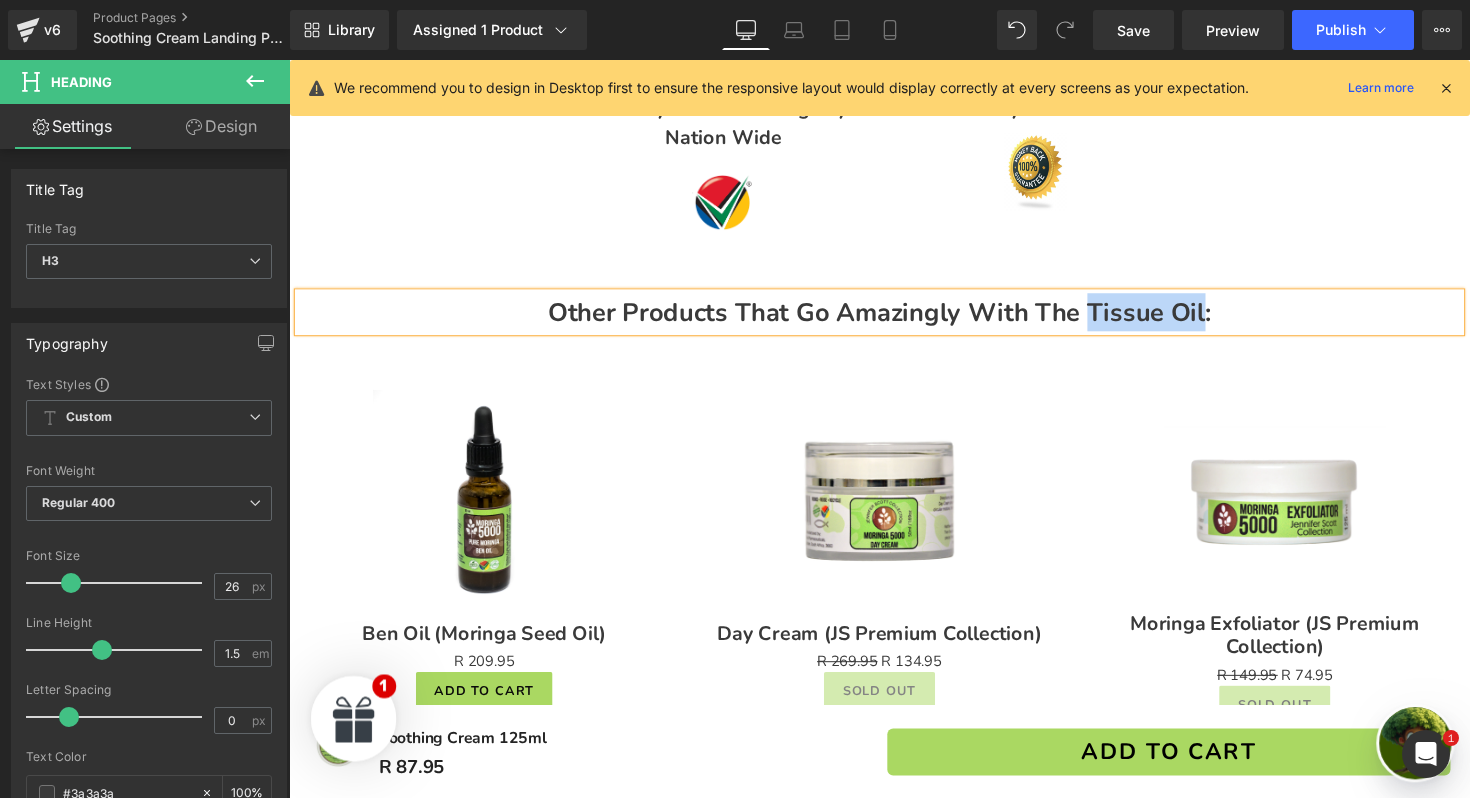click on "Other Products That Go Amazingly With The Tissue Oil:" at bounding box center [894, 318] 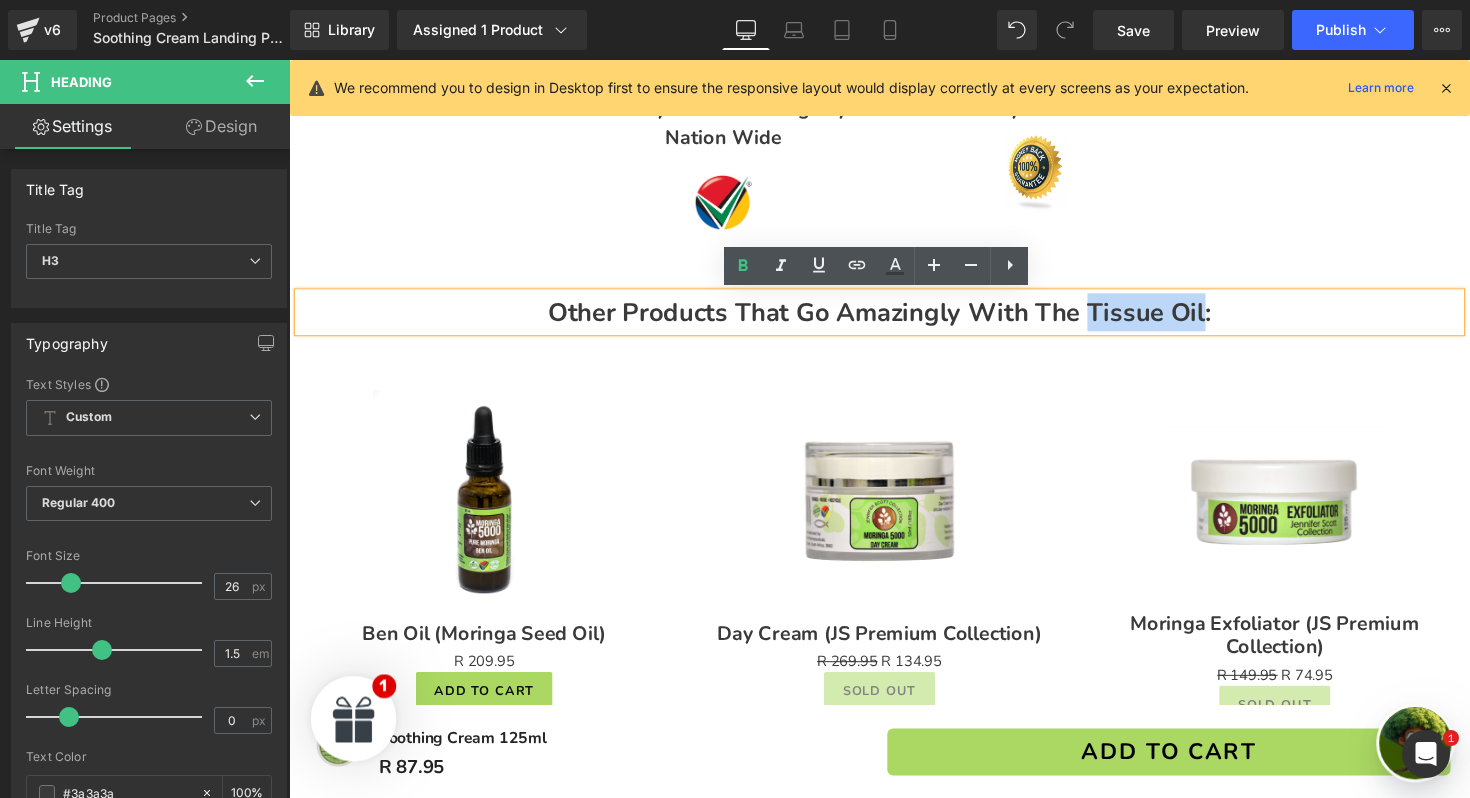 click on "Other Products That Go Amazingly With The Tissue Oil:" at bounding box center [894, 318] 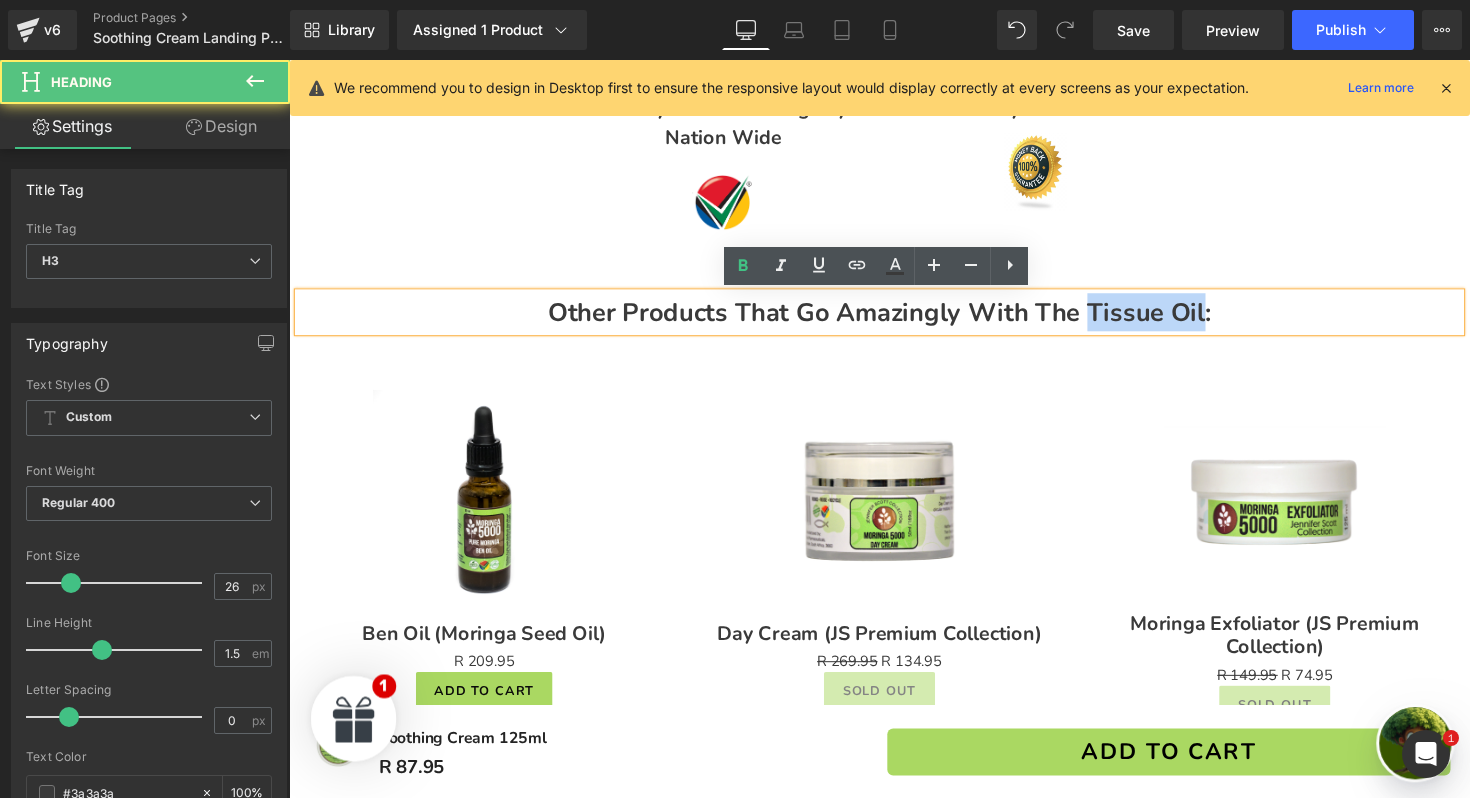 type 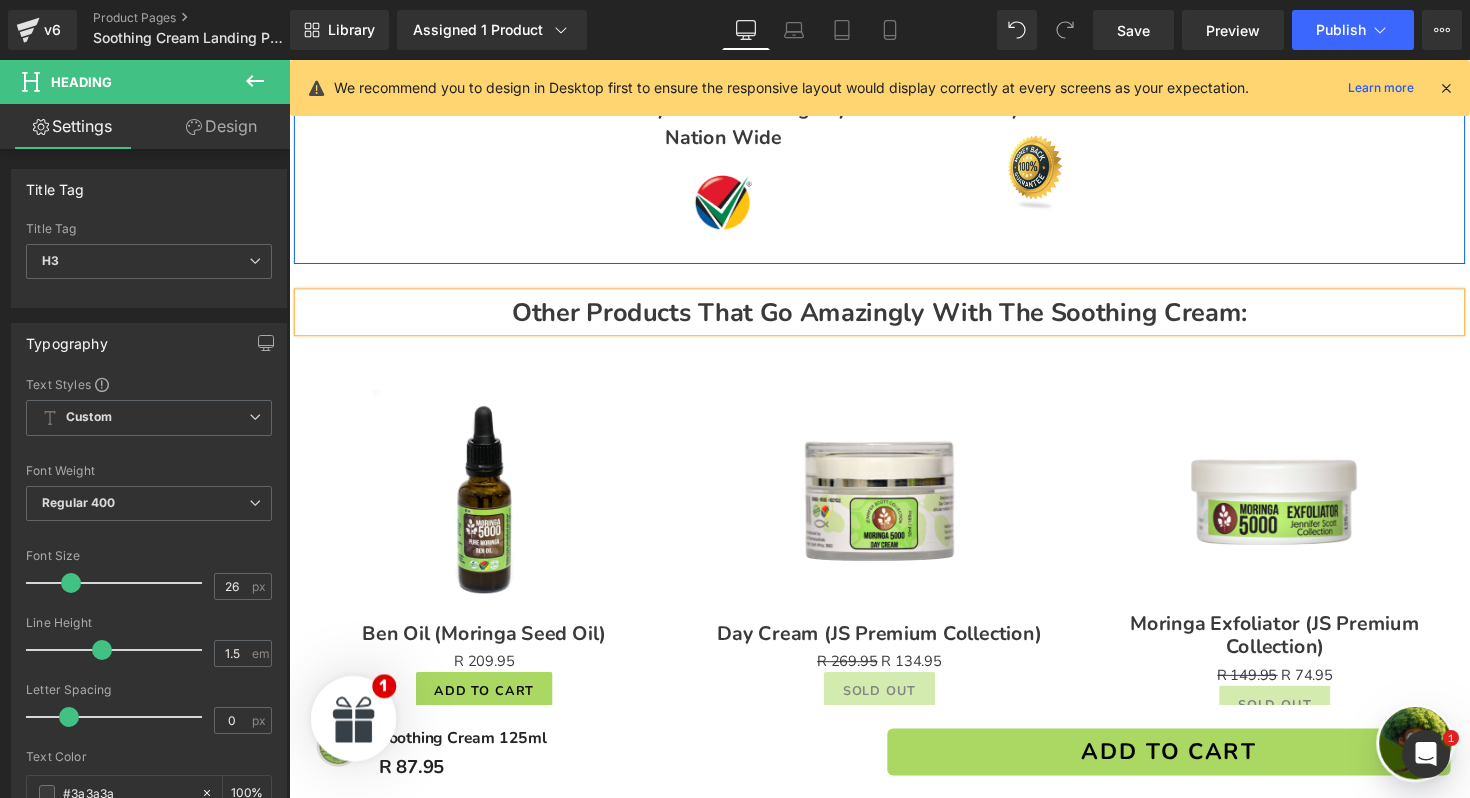 click on "Delivery in 3-5 Working days Nation Wide Heading         Image         100% Money Back Guarantee Heading         Image         Row         Row         Row" at bounding box center (894, 162) 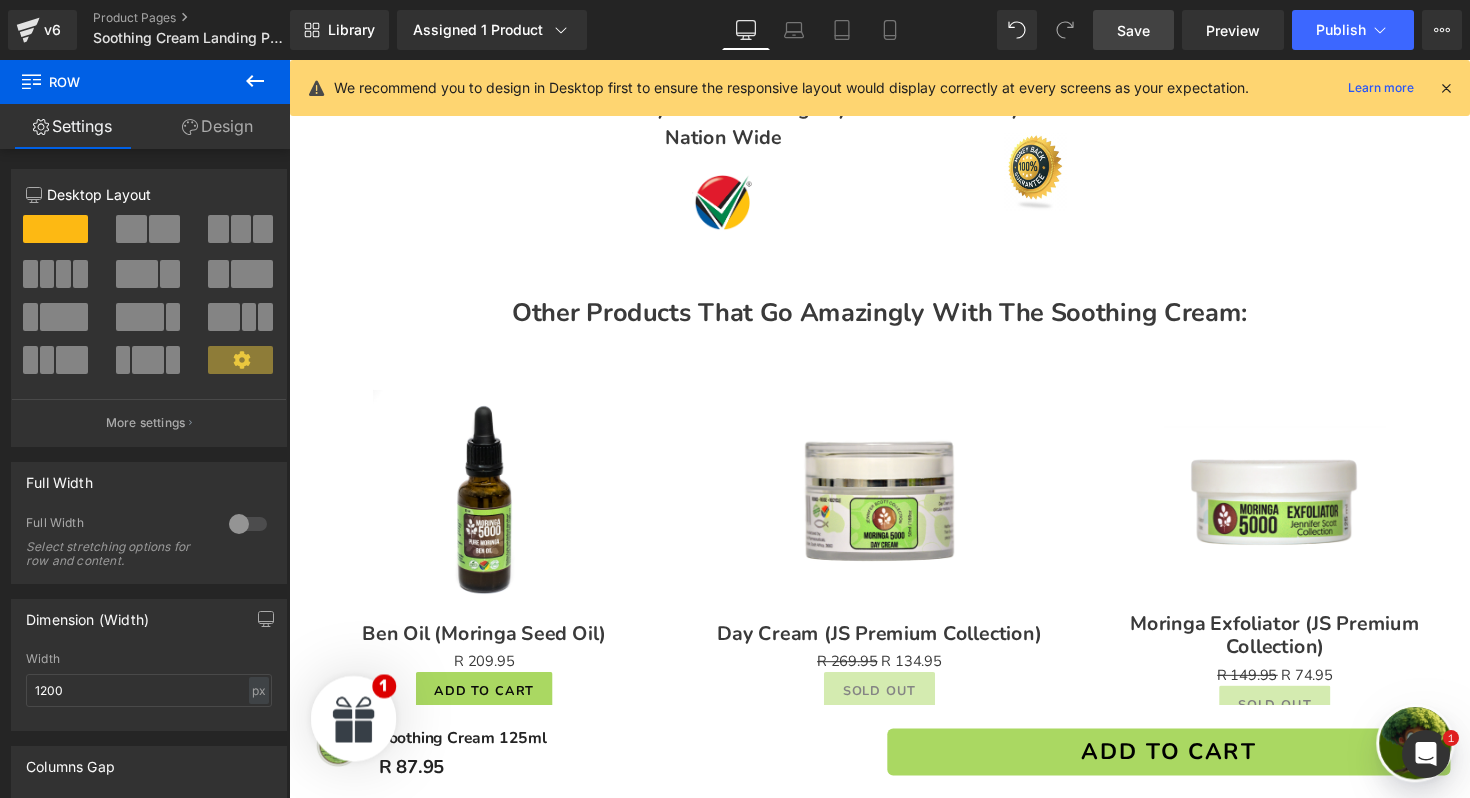 click on "Save" at bounding box center (1133, 30) 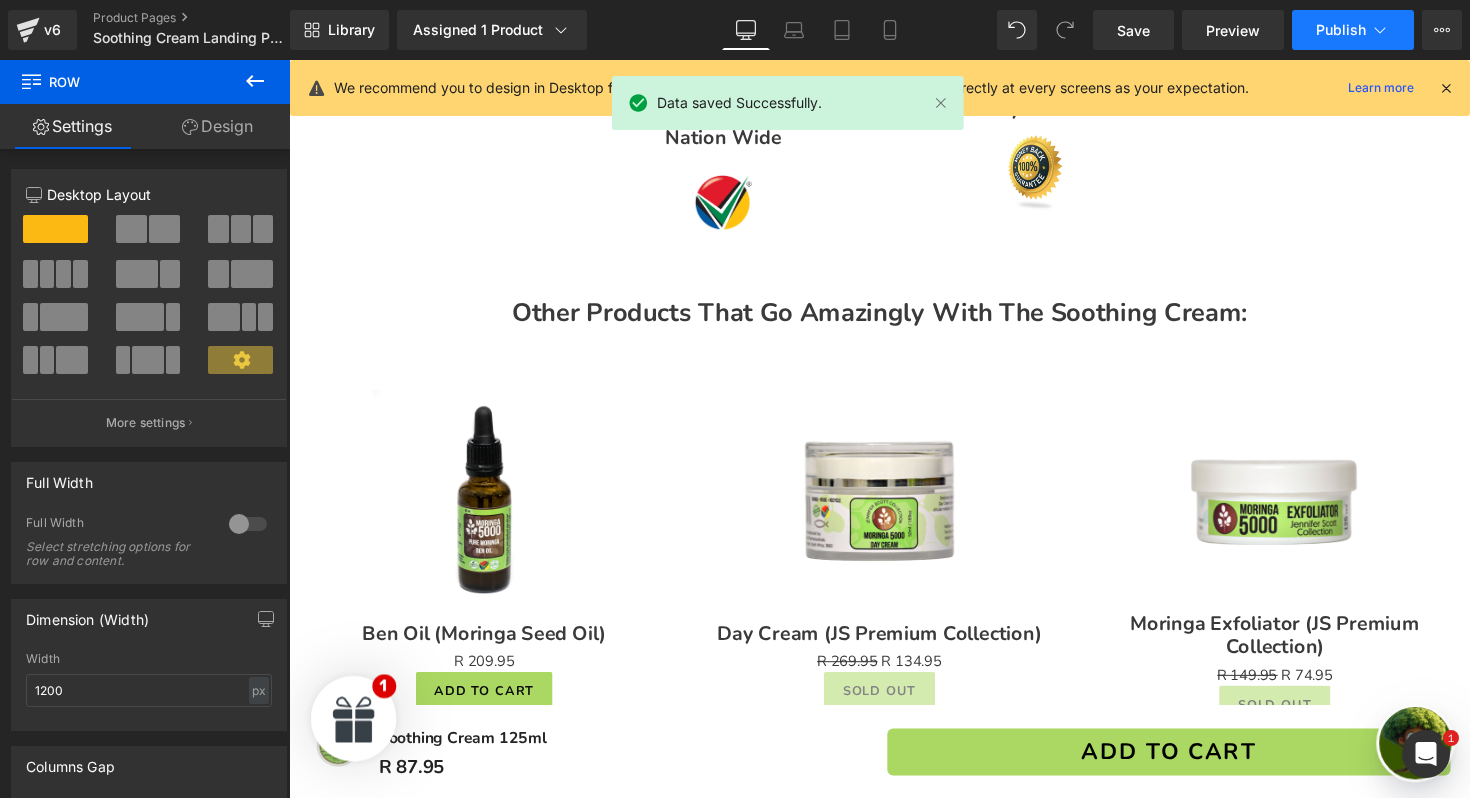 click on "Publish" at bounding box center [1341, 30] 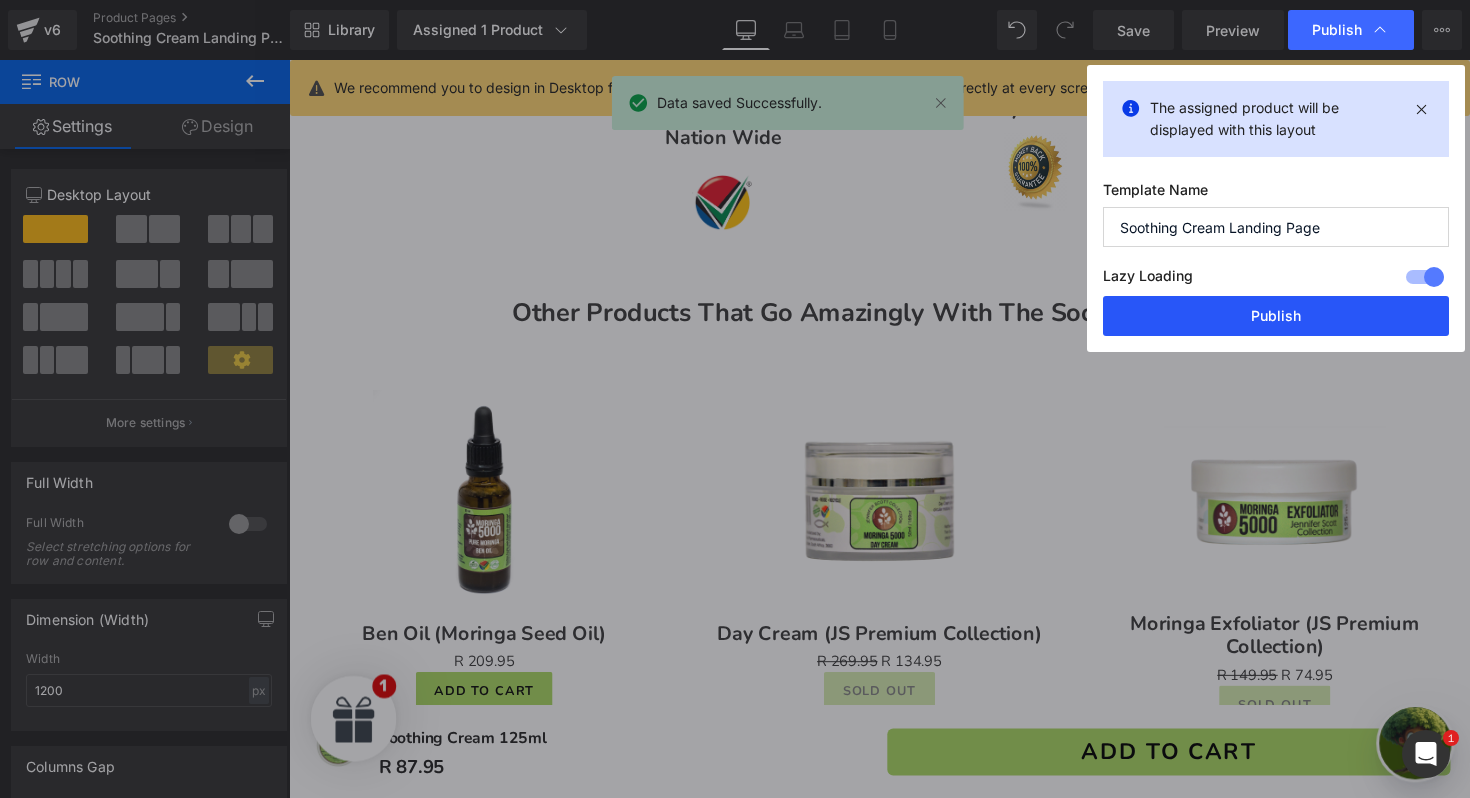 click on "Publish" at bounding box center [1276, 316] 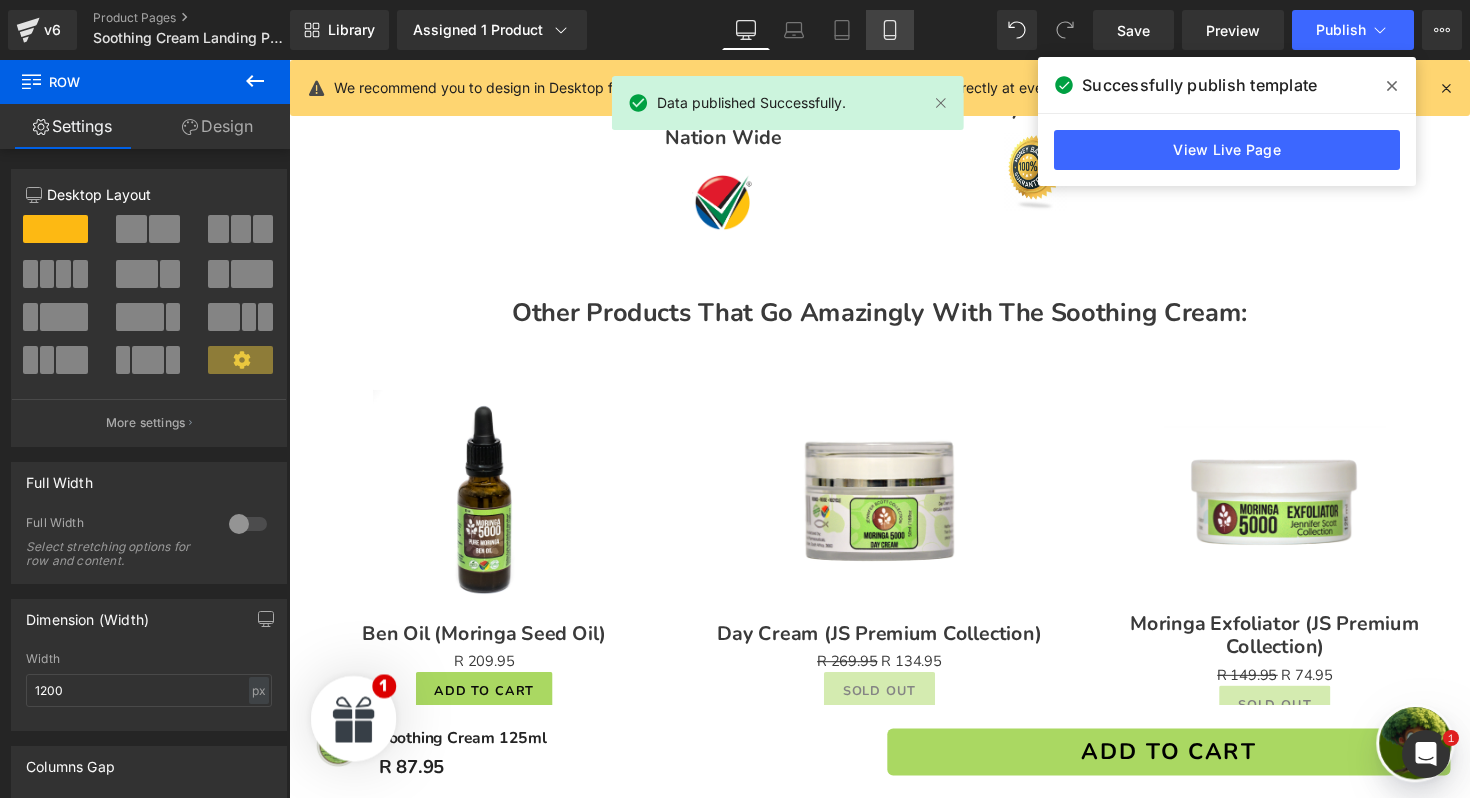 click 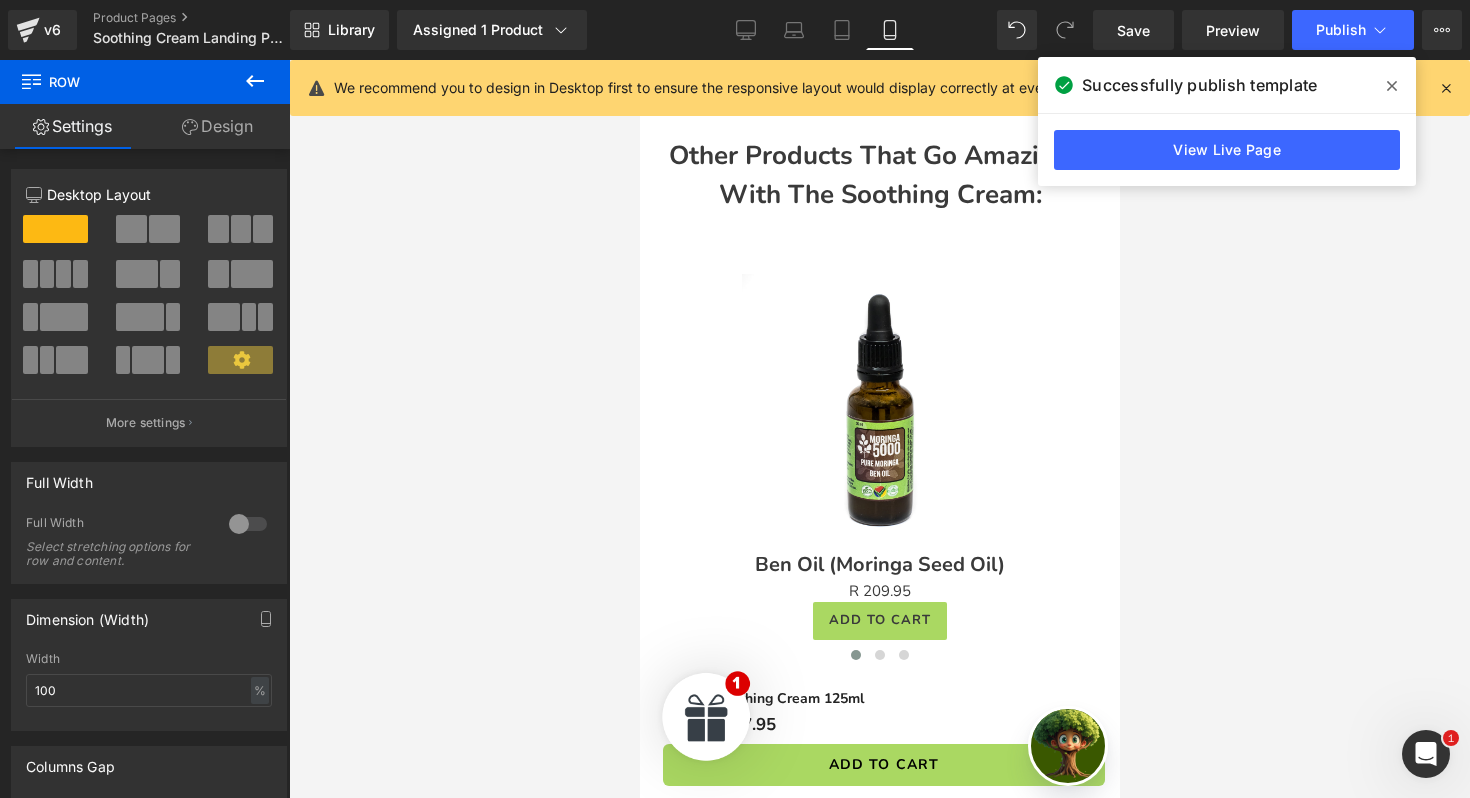 scroll, scrollTop: 3157, scrollLeft: 0, axis: vertical 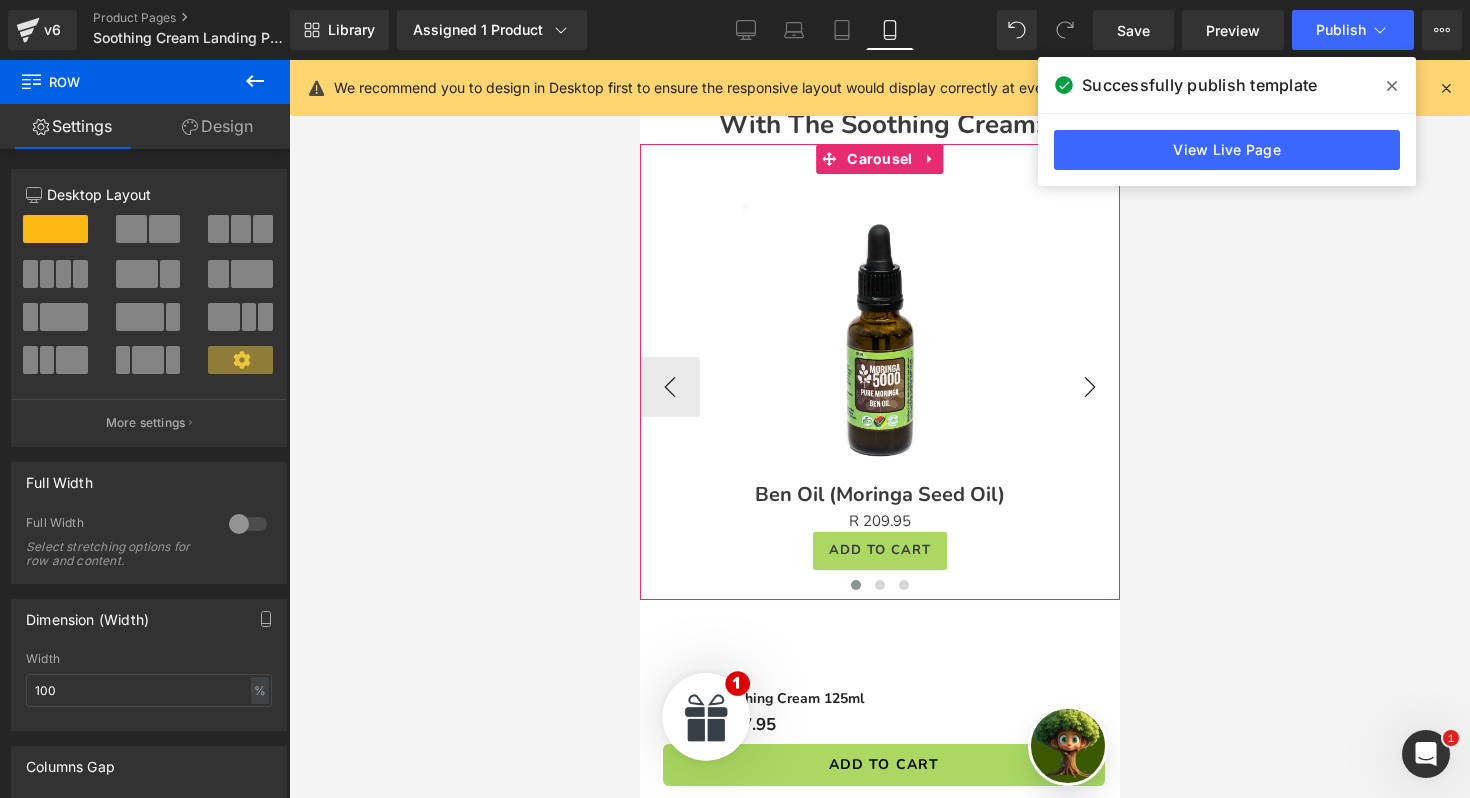 click on "›" at bounding box center (1089, 387) 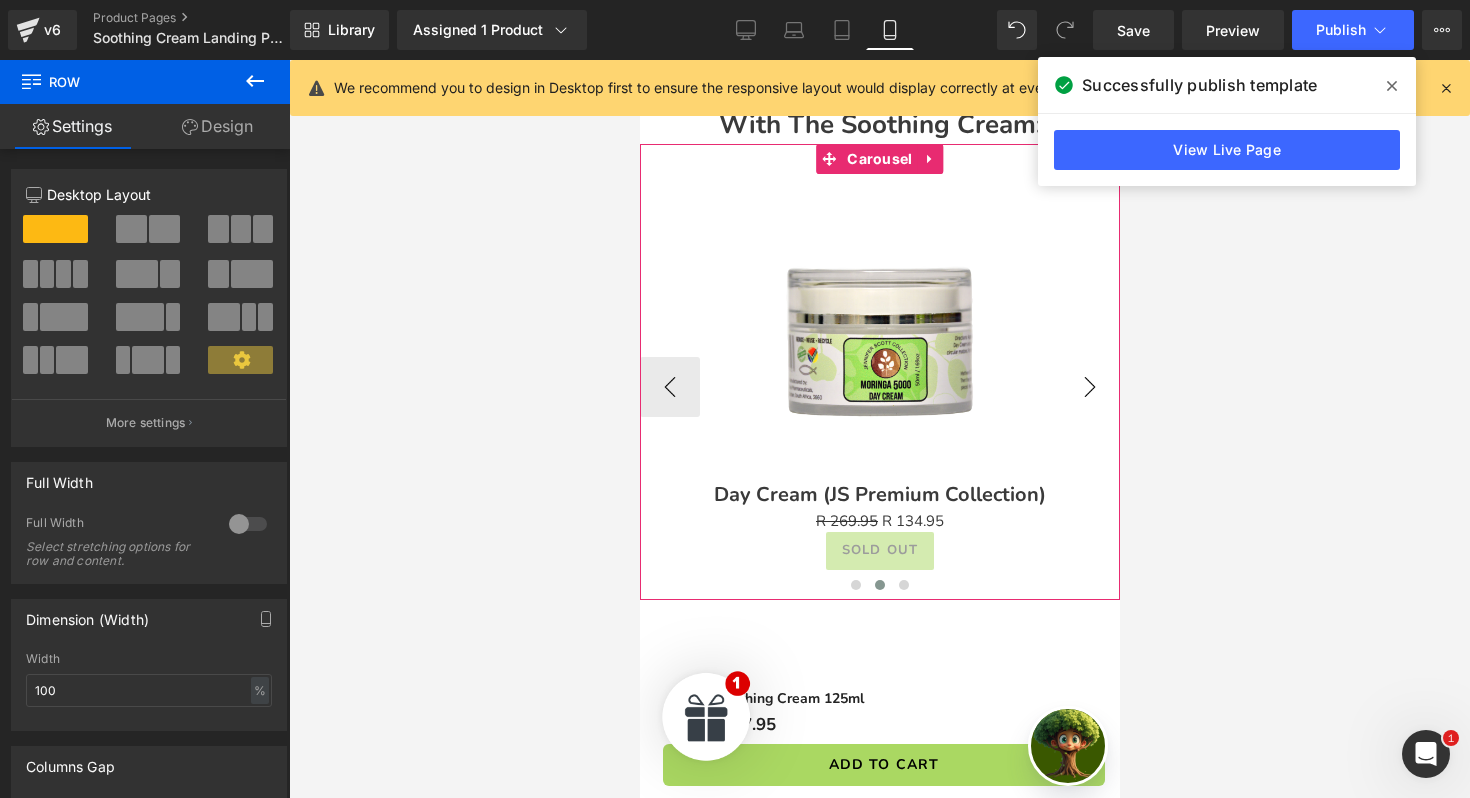 click on "›" at bounding box center [1089, 387] 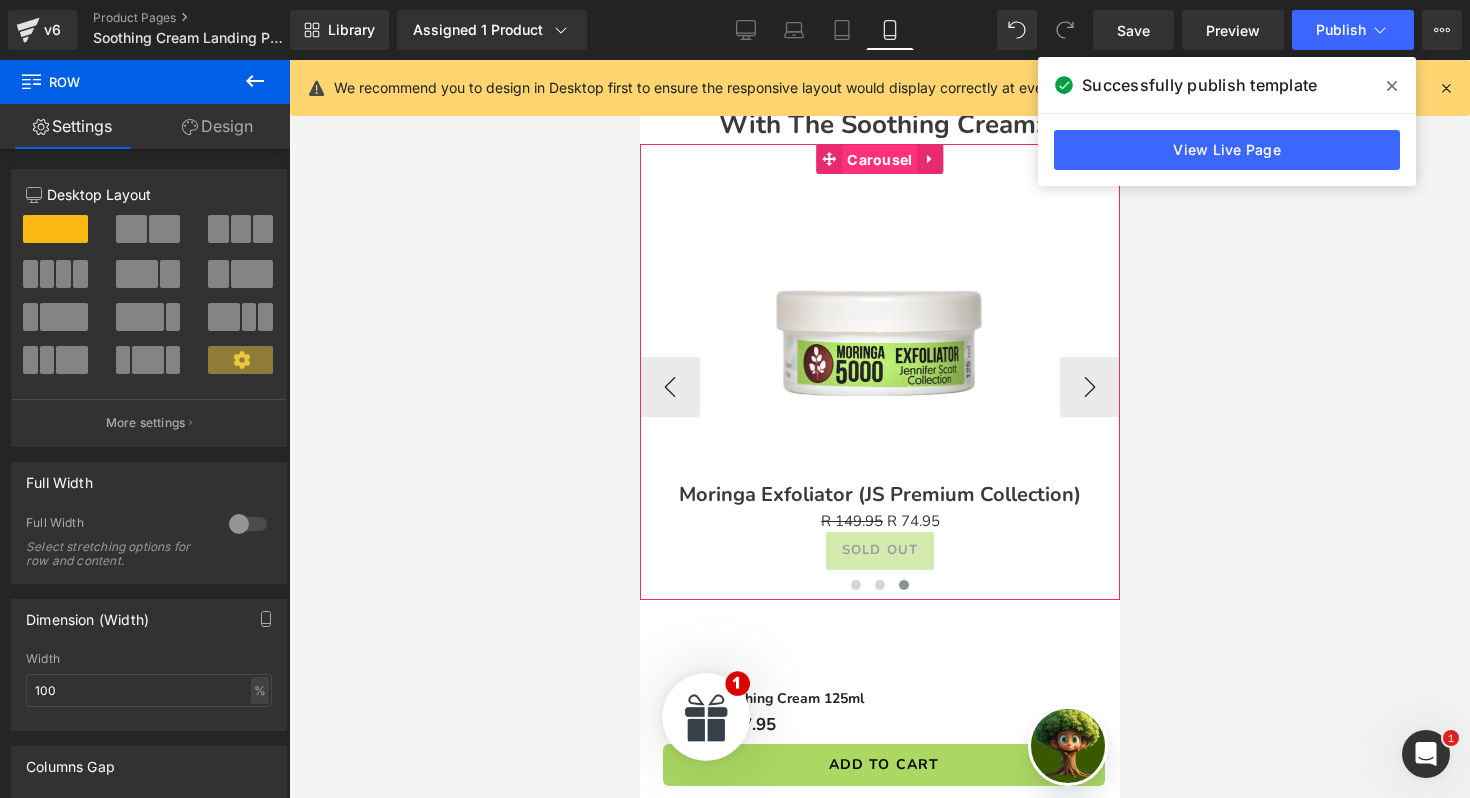 click on "Carousel" at bounding box center [878, 160] 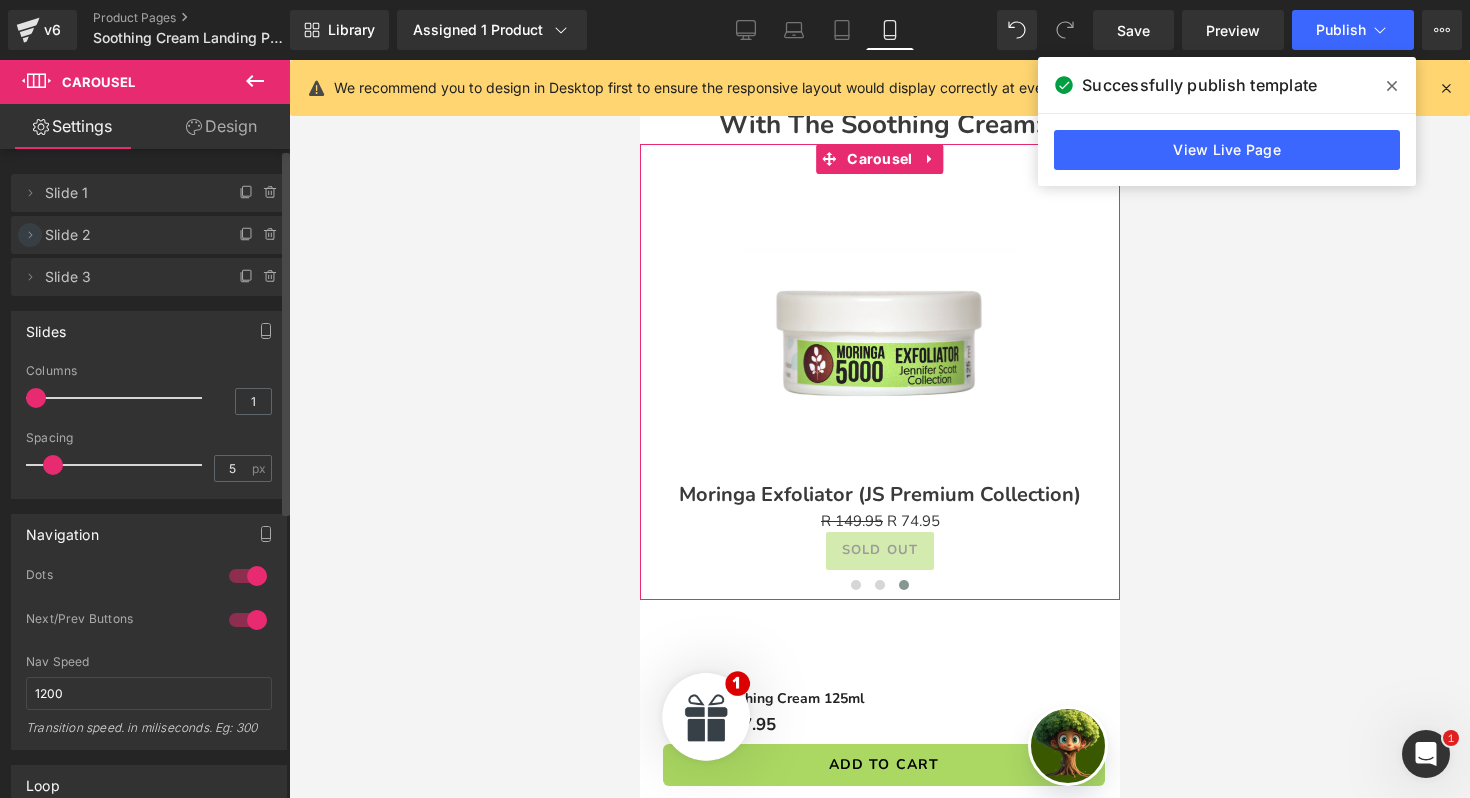click 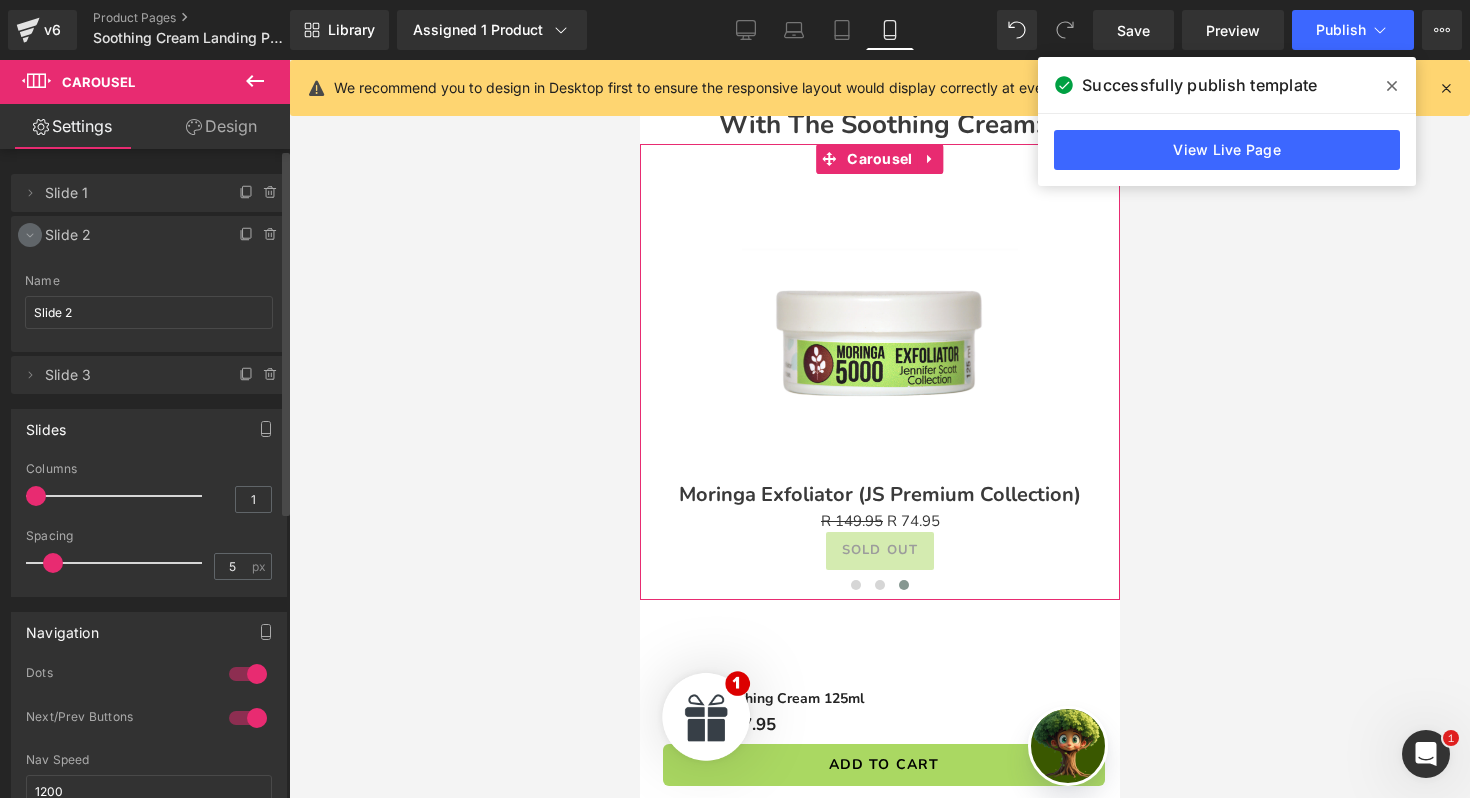 click 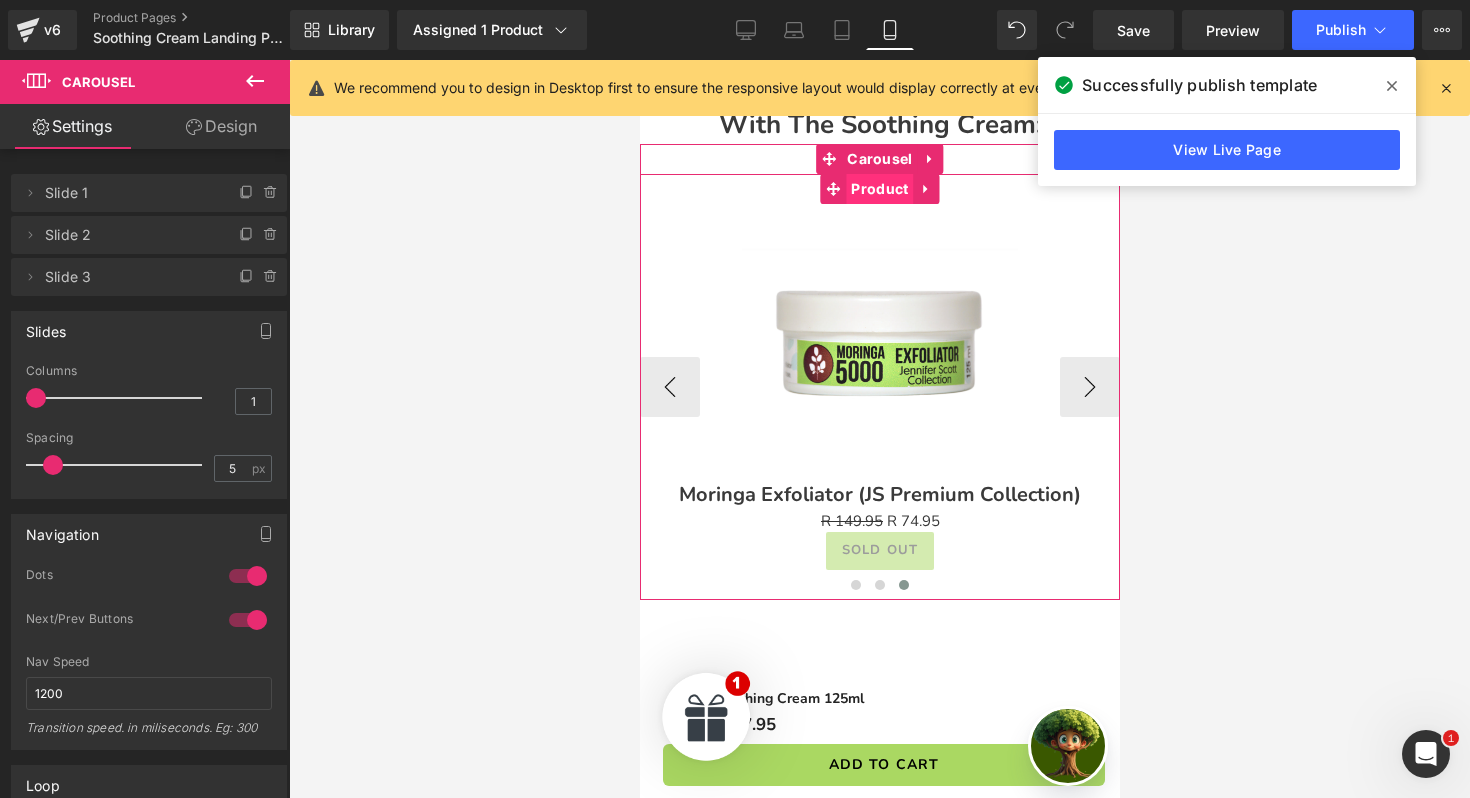 click on "Product" at bounding box center (878, 189) 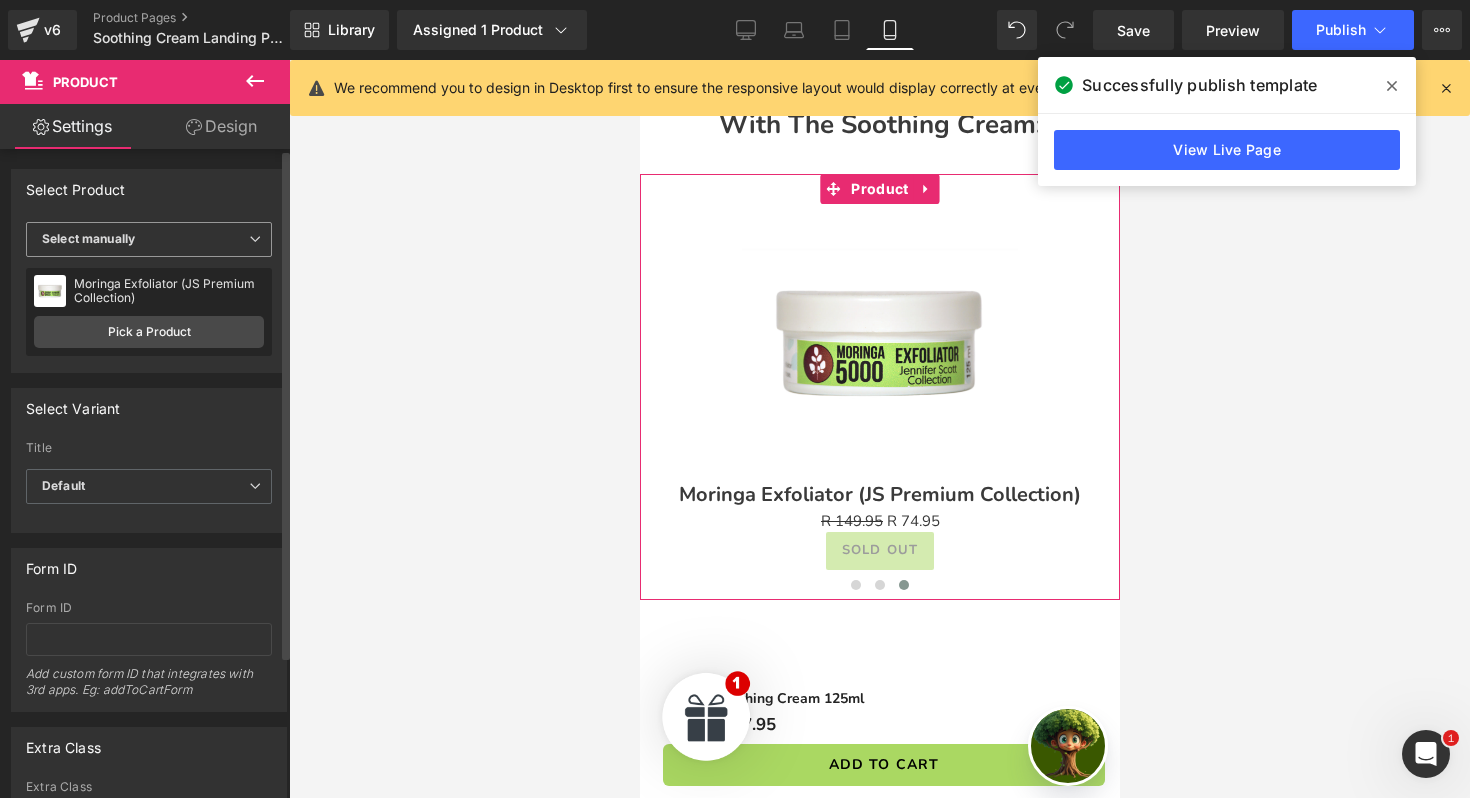 click on "Select manually" at bounding box center (149, 239) 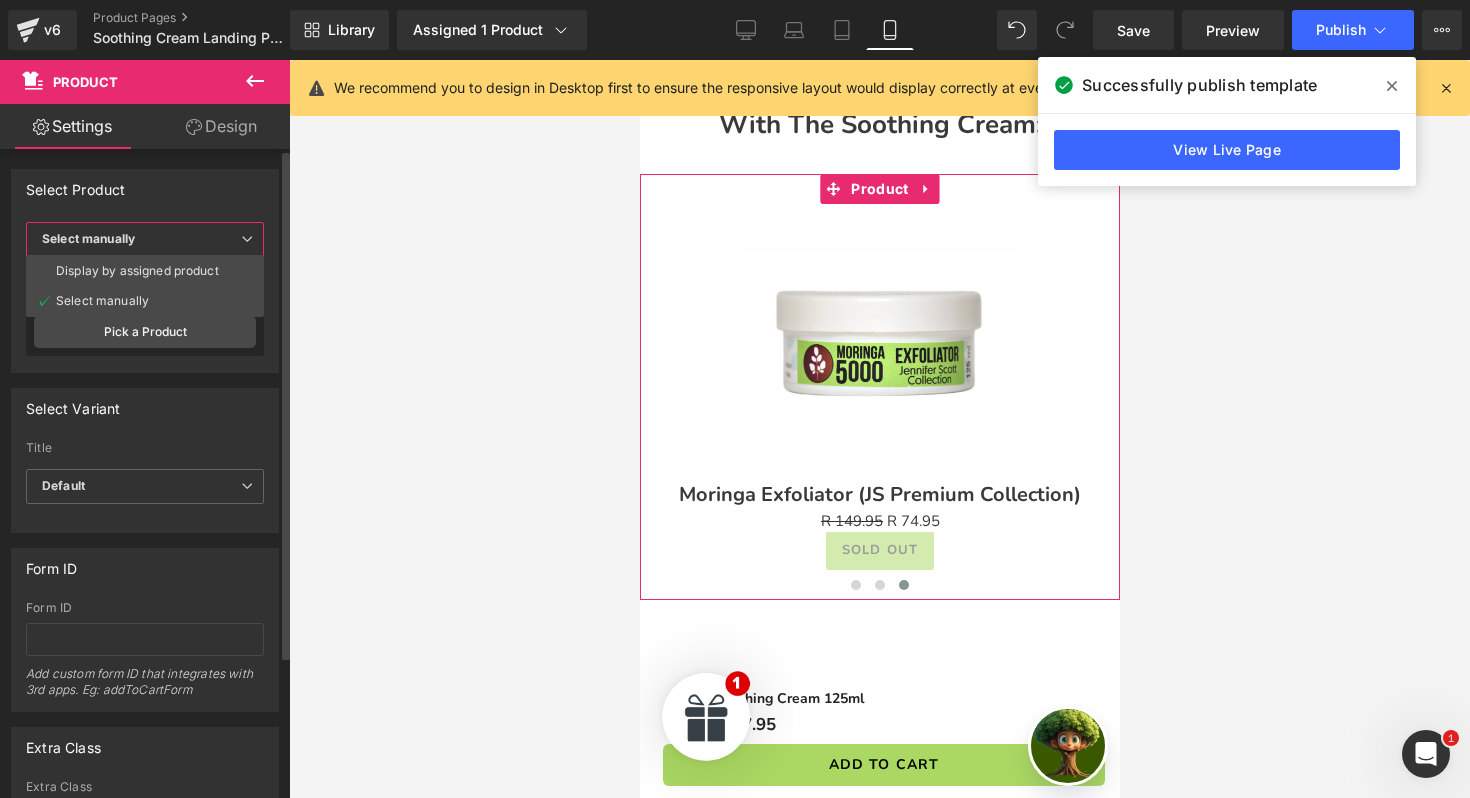 click on "Select manually" at bounding box center [145, 239] 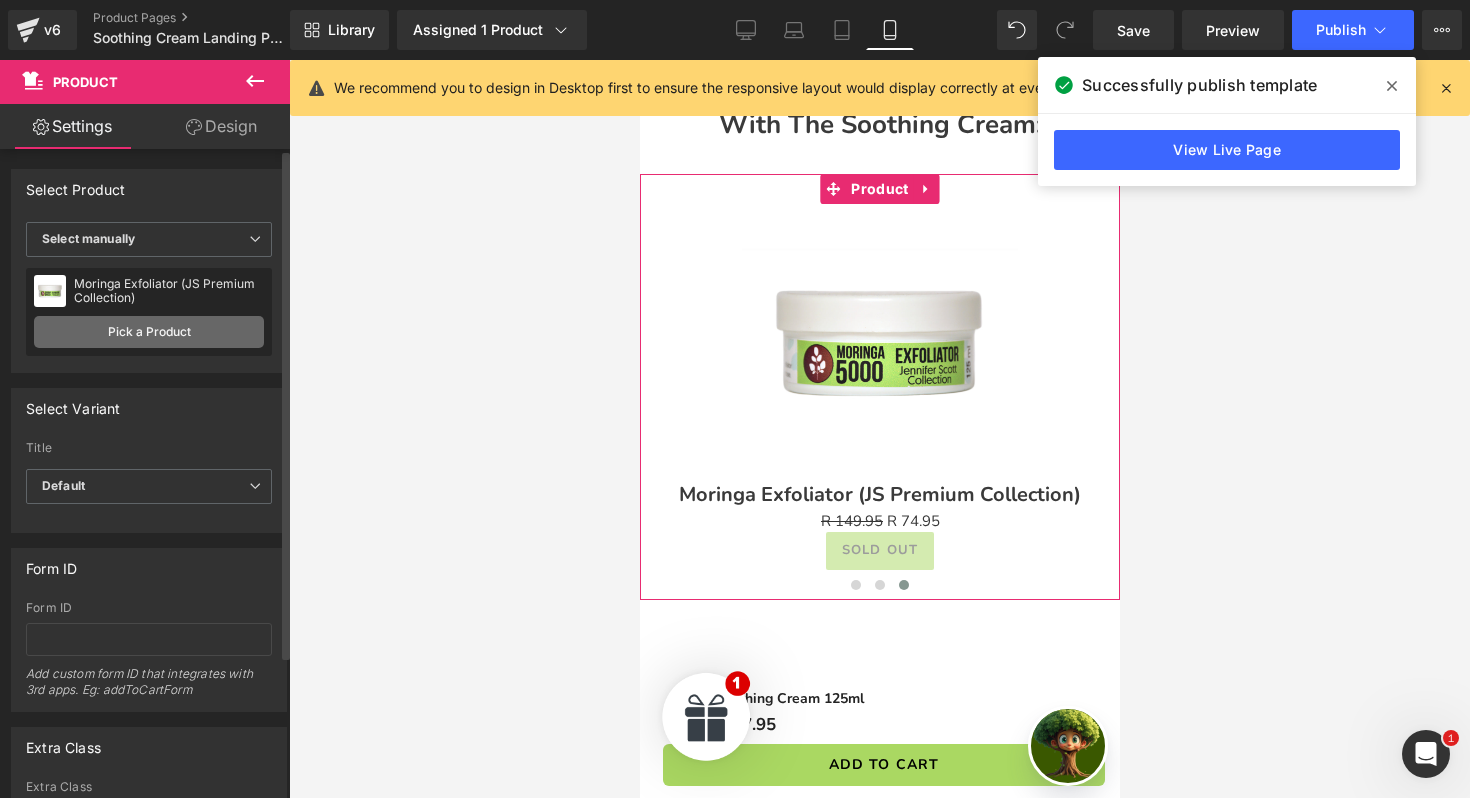 click on "Pick a Product" at bounding box center (149, 332) 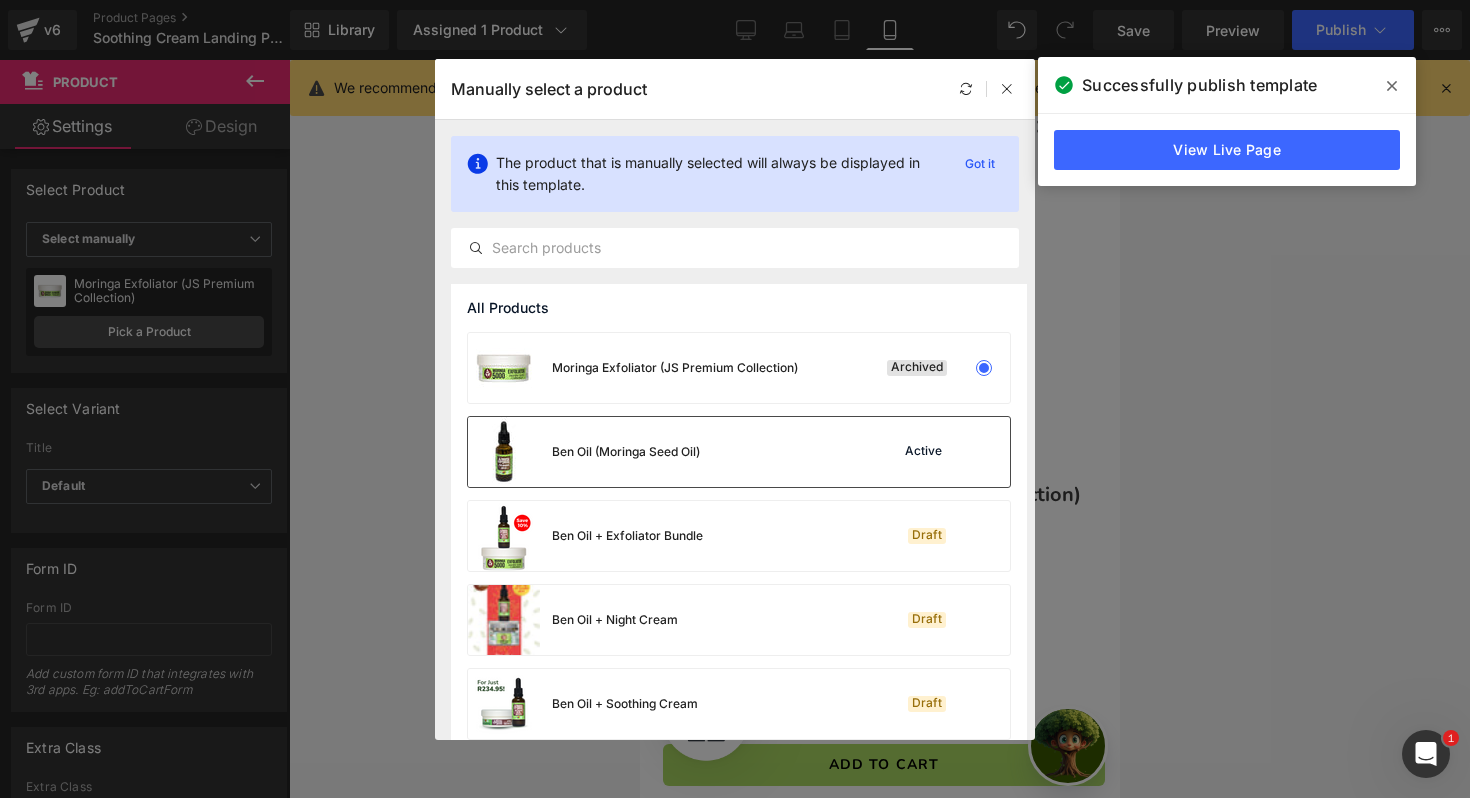 click on "Ben Oil (Moringa Seed Oil) Active" at bounding box center (739, 452) 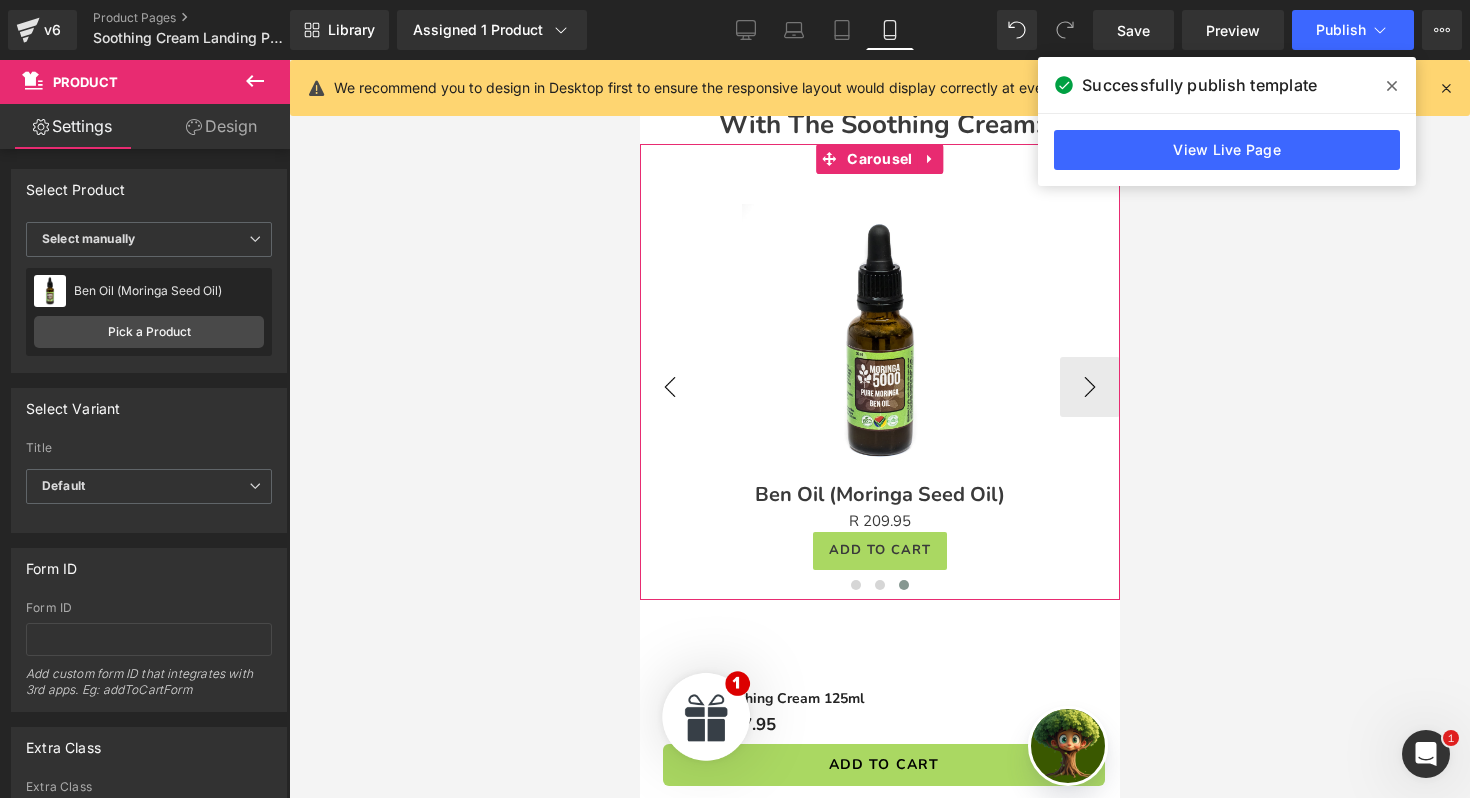 click on "‹" at bounding box center (669, 387) 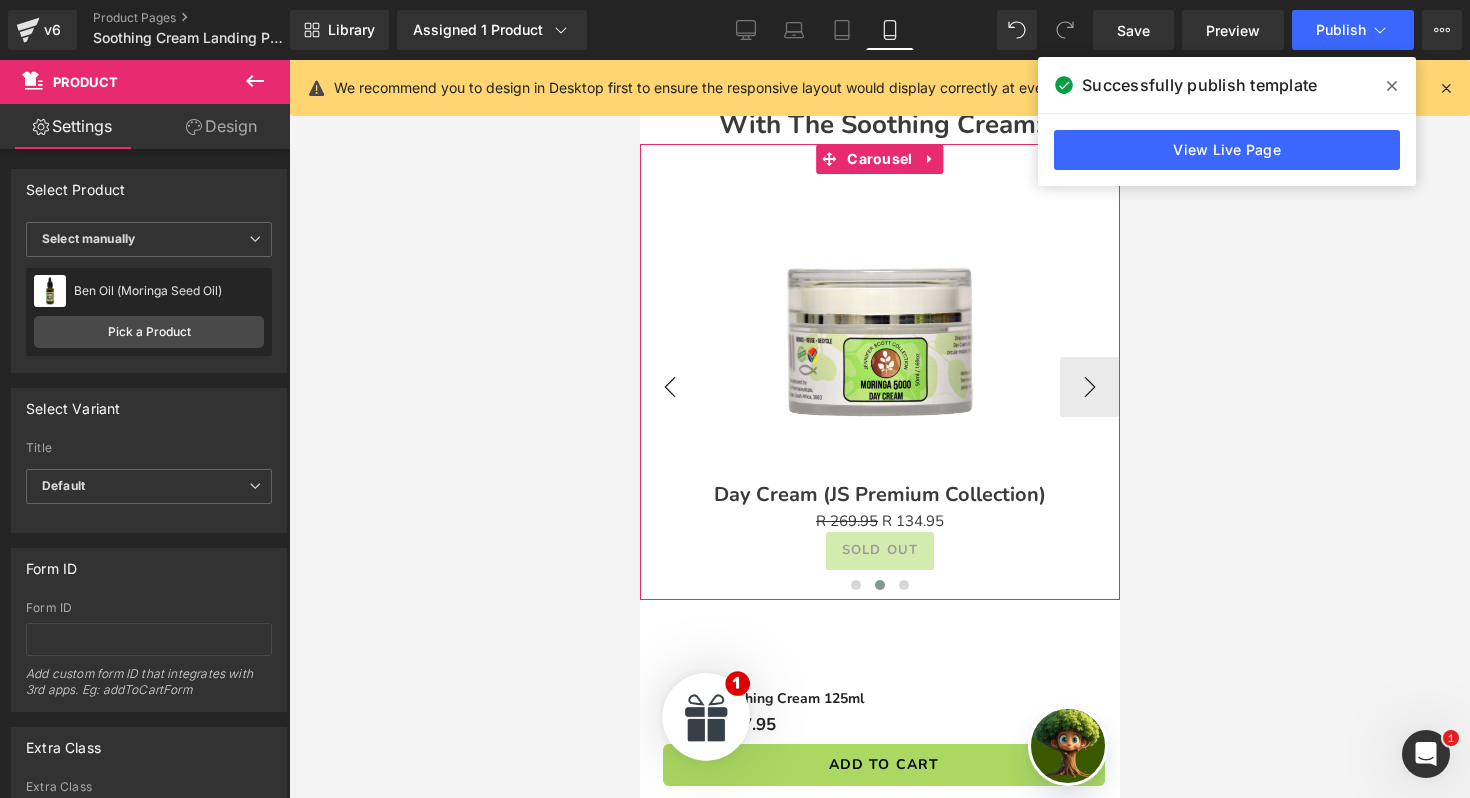 click on "‹" at bounding box center [669, 387] 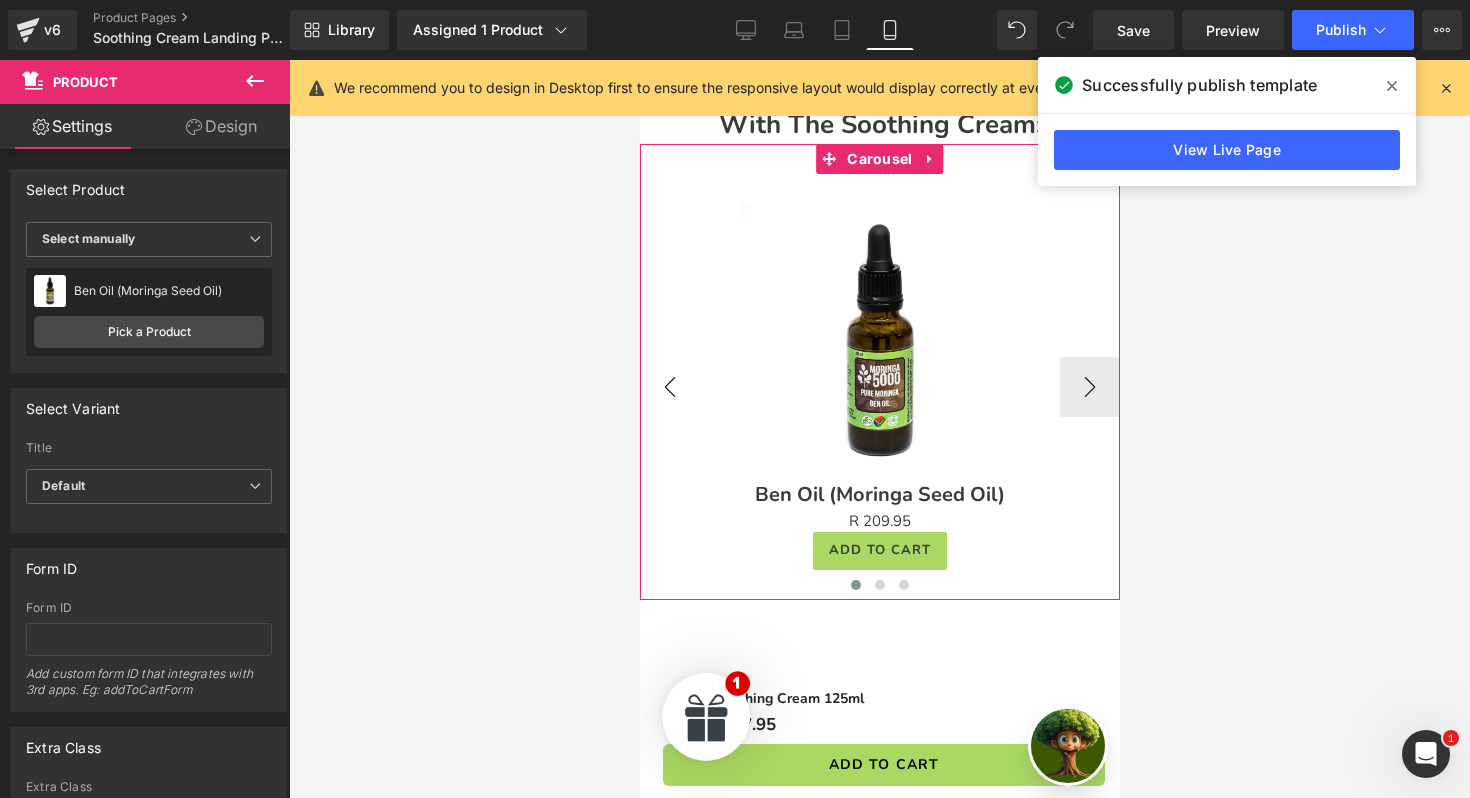 click on "‹" at bounding box center (669, 387) 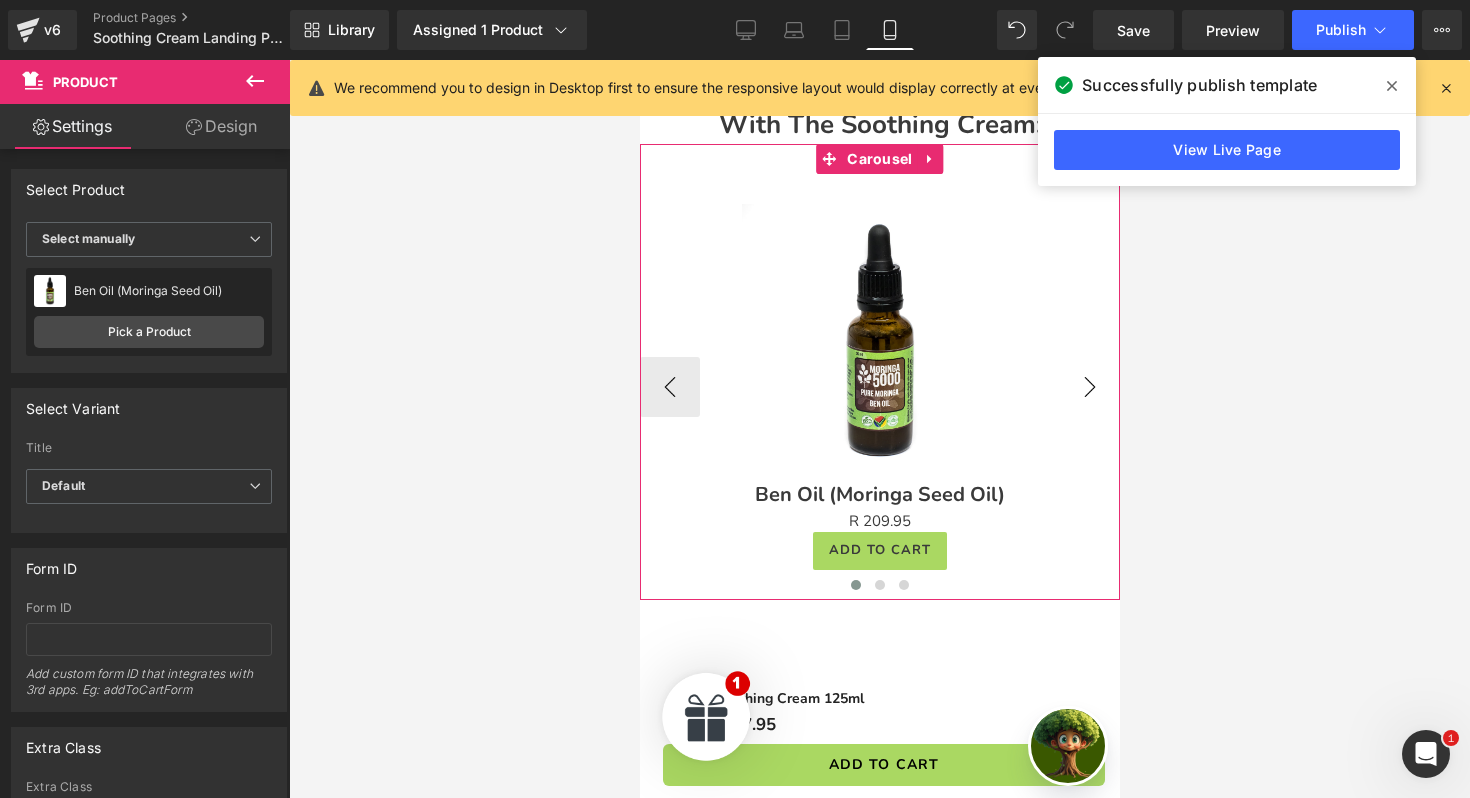 click on "›" at bounding box center (1089, 387) 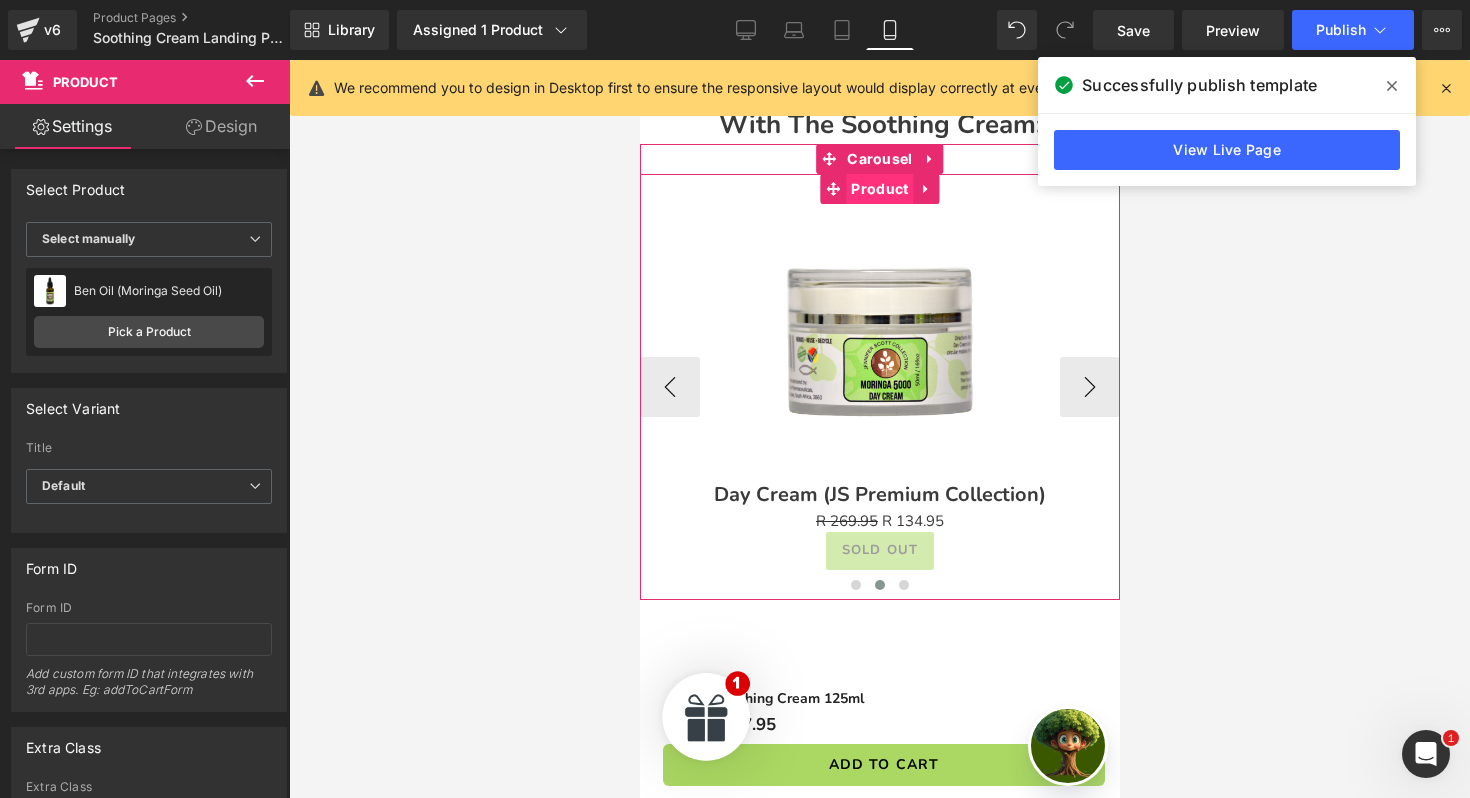 click on "Product" at bounding box center (878, 189) 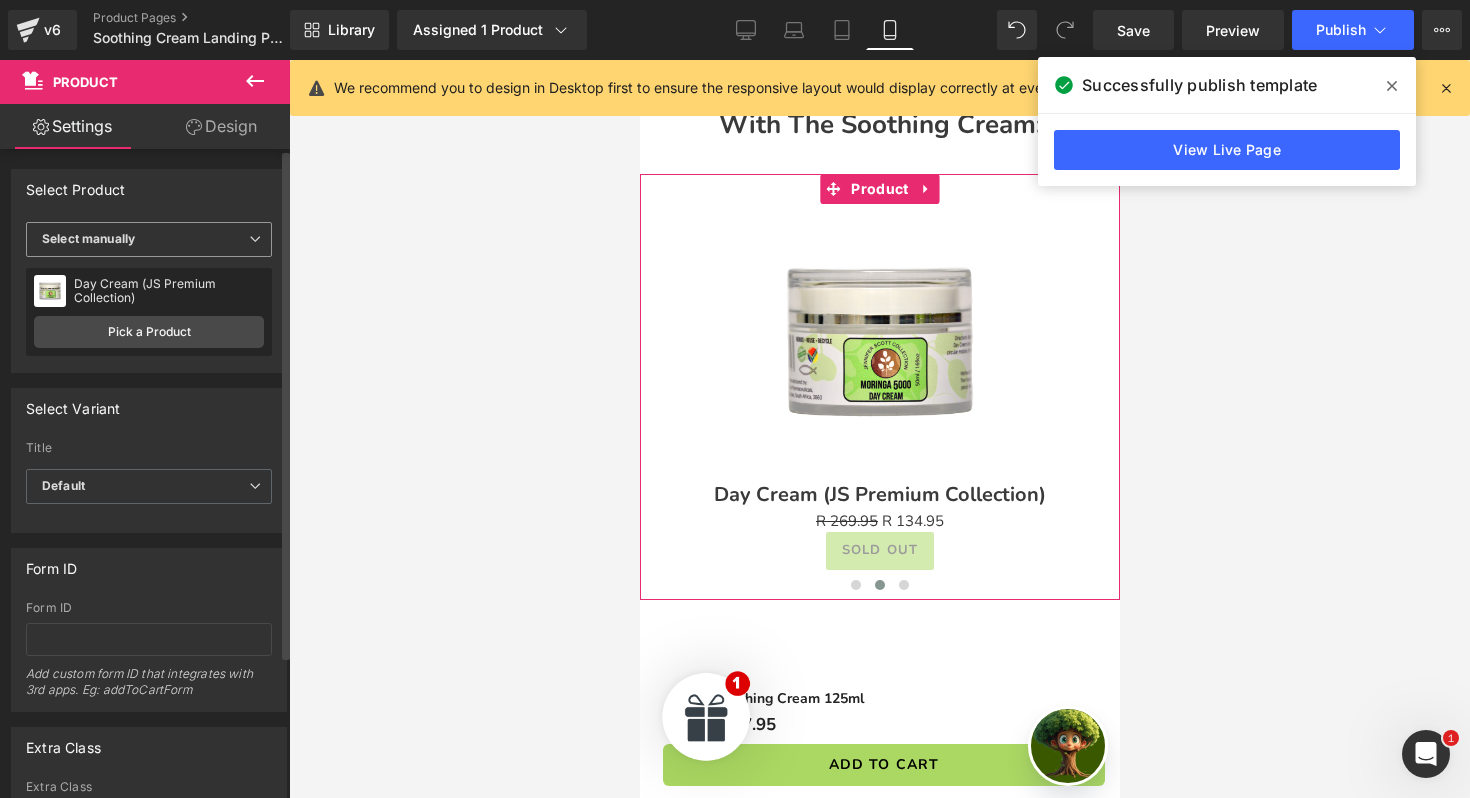 click on "Select manually" at bounding box center [149, 239] 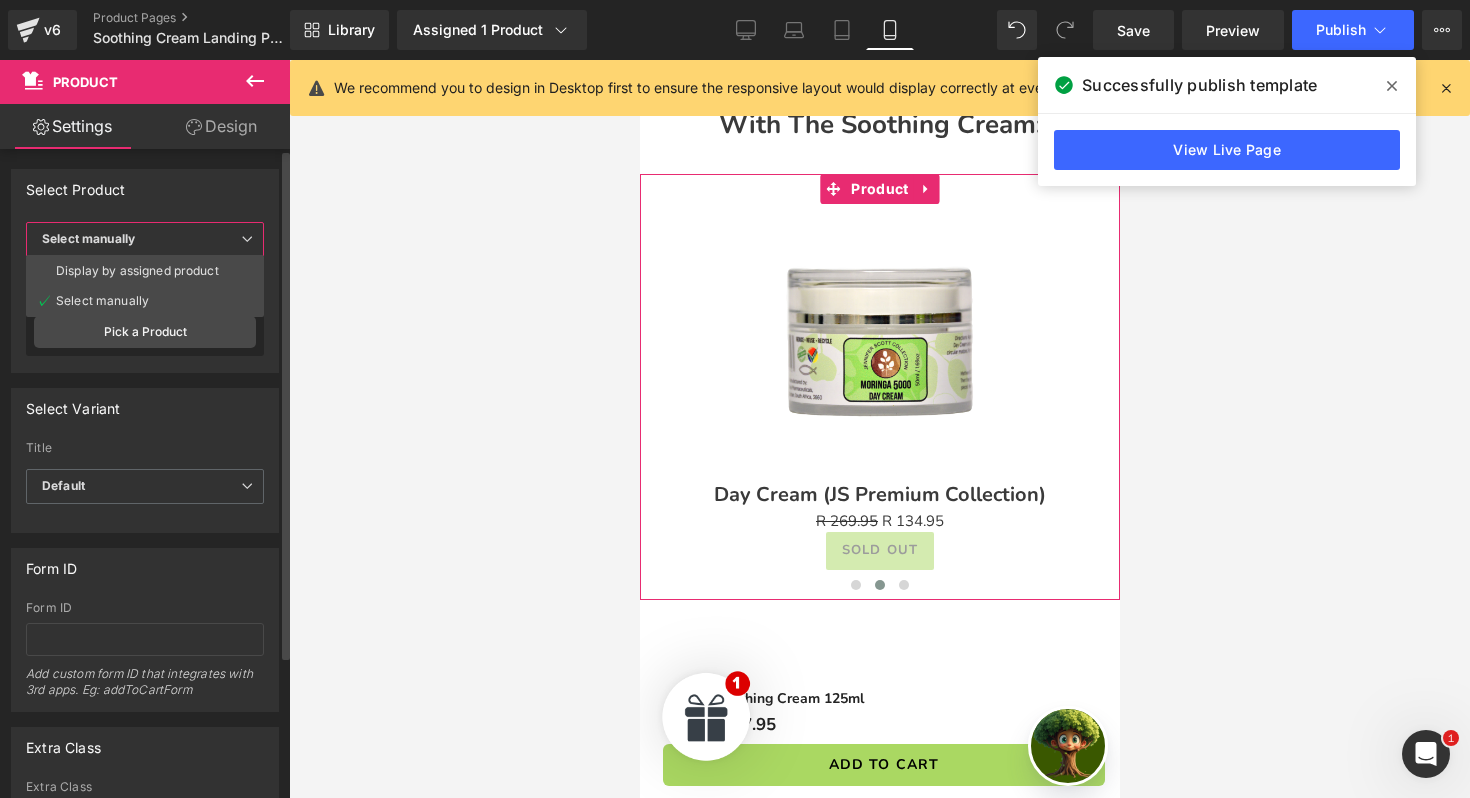click on "Select Product Display by assigned product Select manually
Select manually
Display by assigned product Select manually Day Cream (JS Premium Collection) No product assigned Day Cream (JS Premium Collection) Change preview Day Cream (JS Premium Collection) Day Cream (JS Premium Collection) Day Cream (JS Premium Collection) Pick a Product" at bounding box center [145, 271] 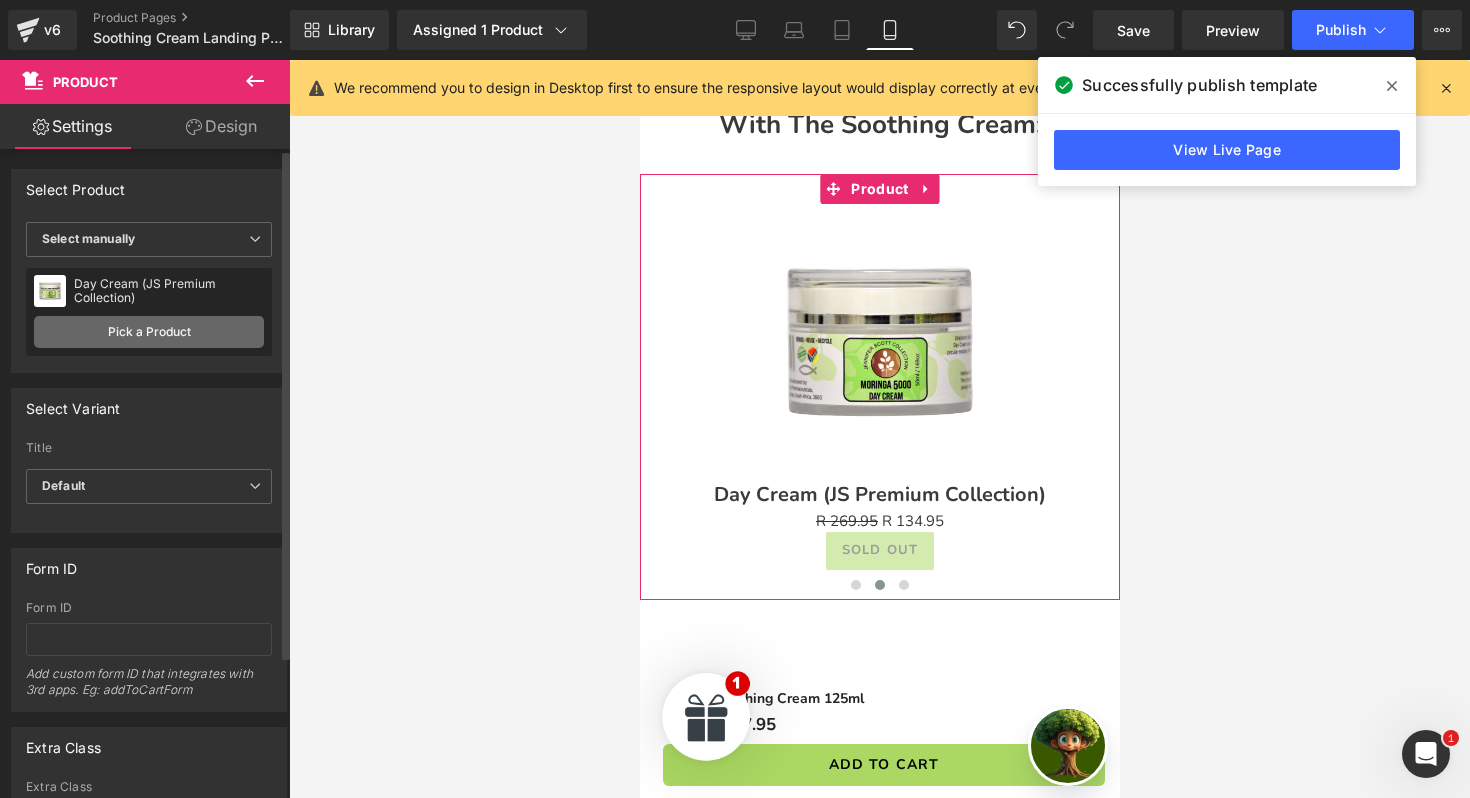 click on "Pick a Product" at bounding box center [149, 332] 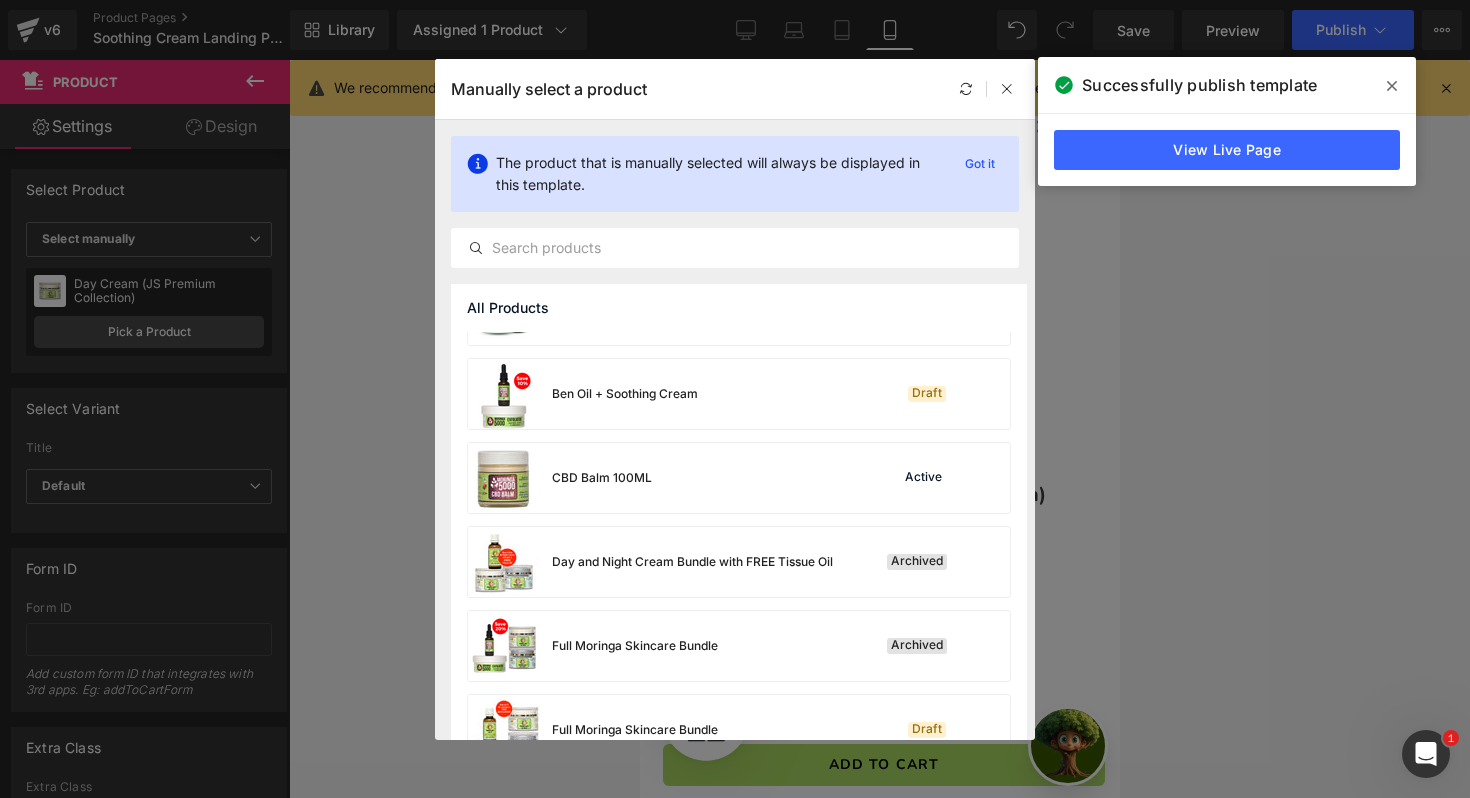 scroll, scrollTop: 395, scrollLeft: 0, axis: vertical 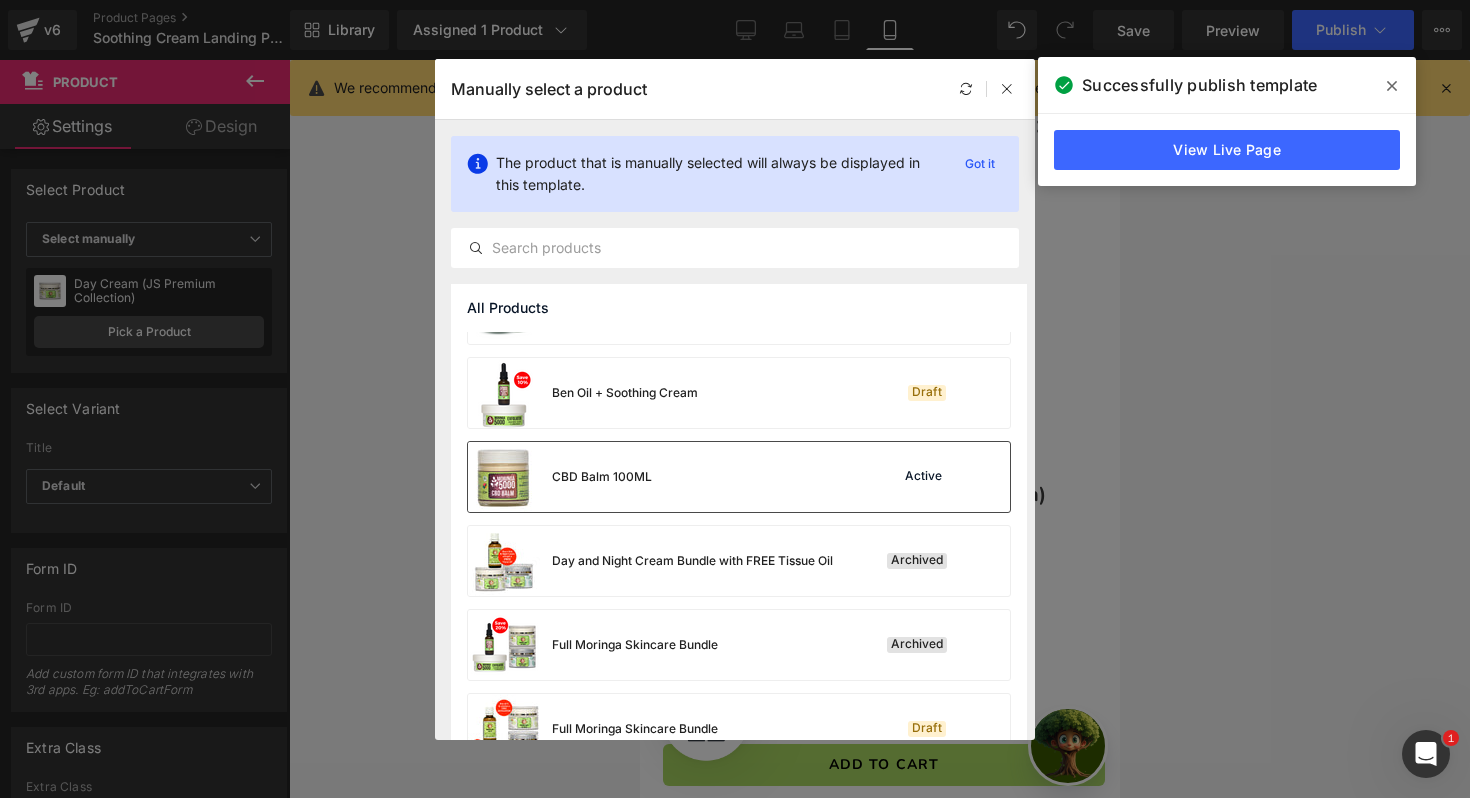 click on "CBD Balm 100ML Active" at bounding box center (739, 477) 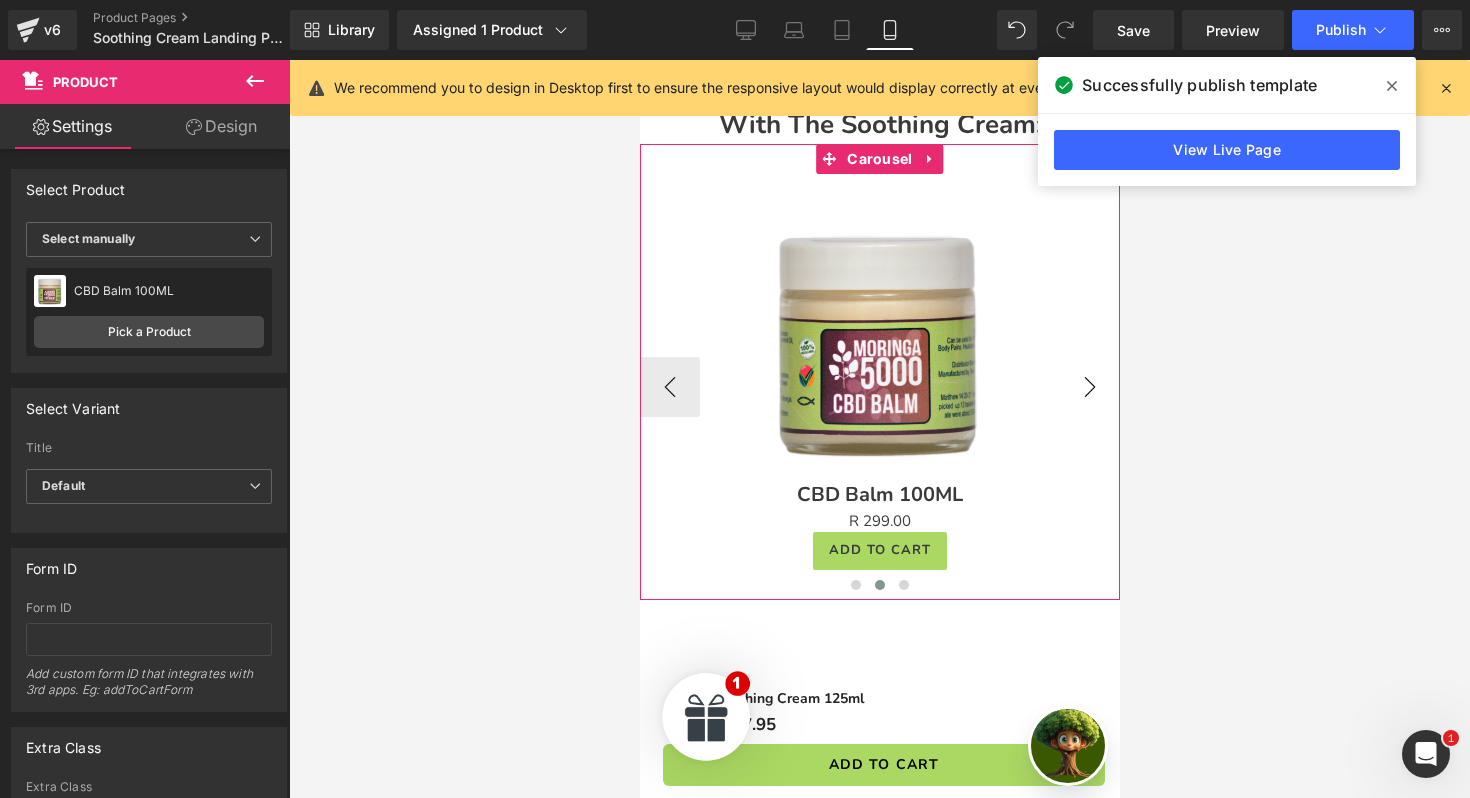 click on "›" at bounding box center [1089, 387] 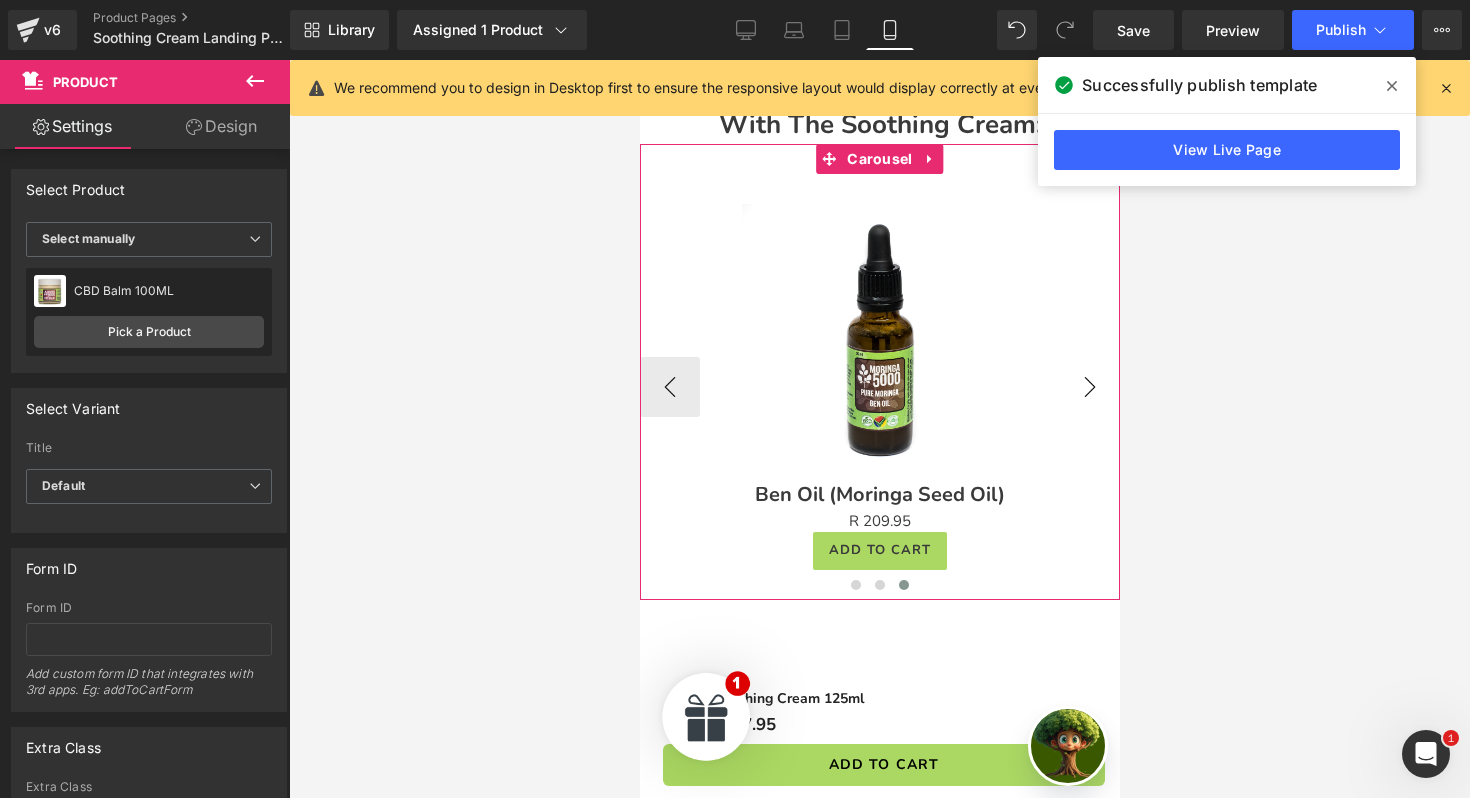 click on "›" at bounding box center [1089, 387] 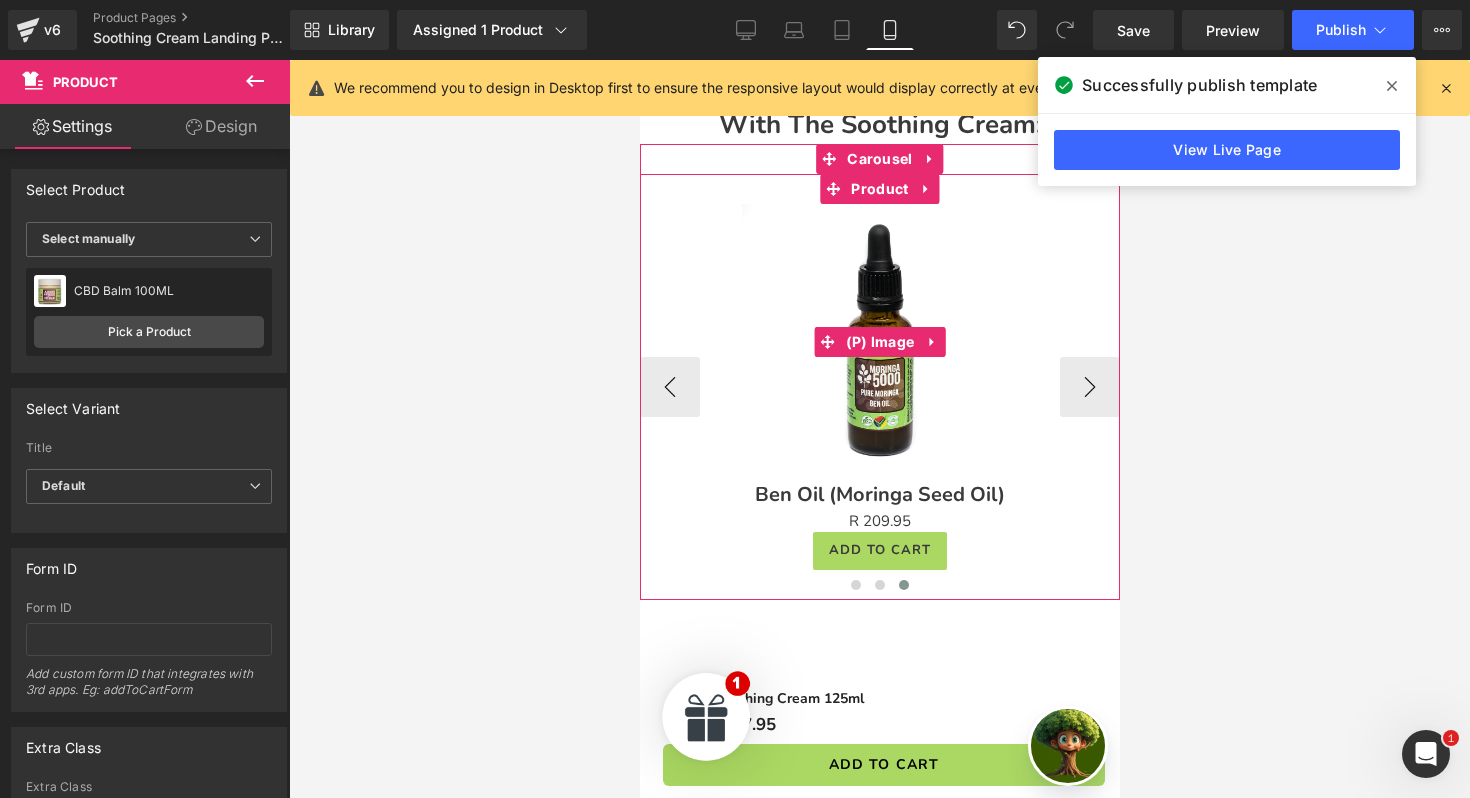 click at bounding box center [879, 342] 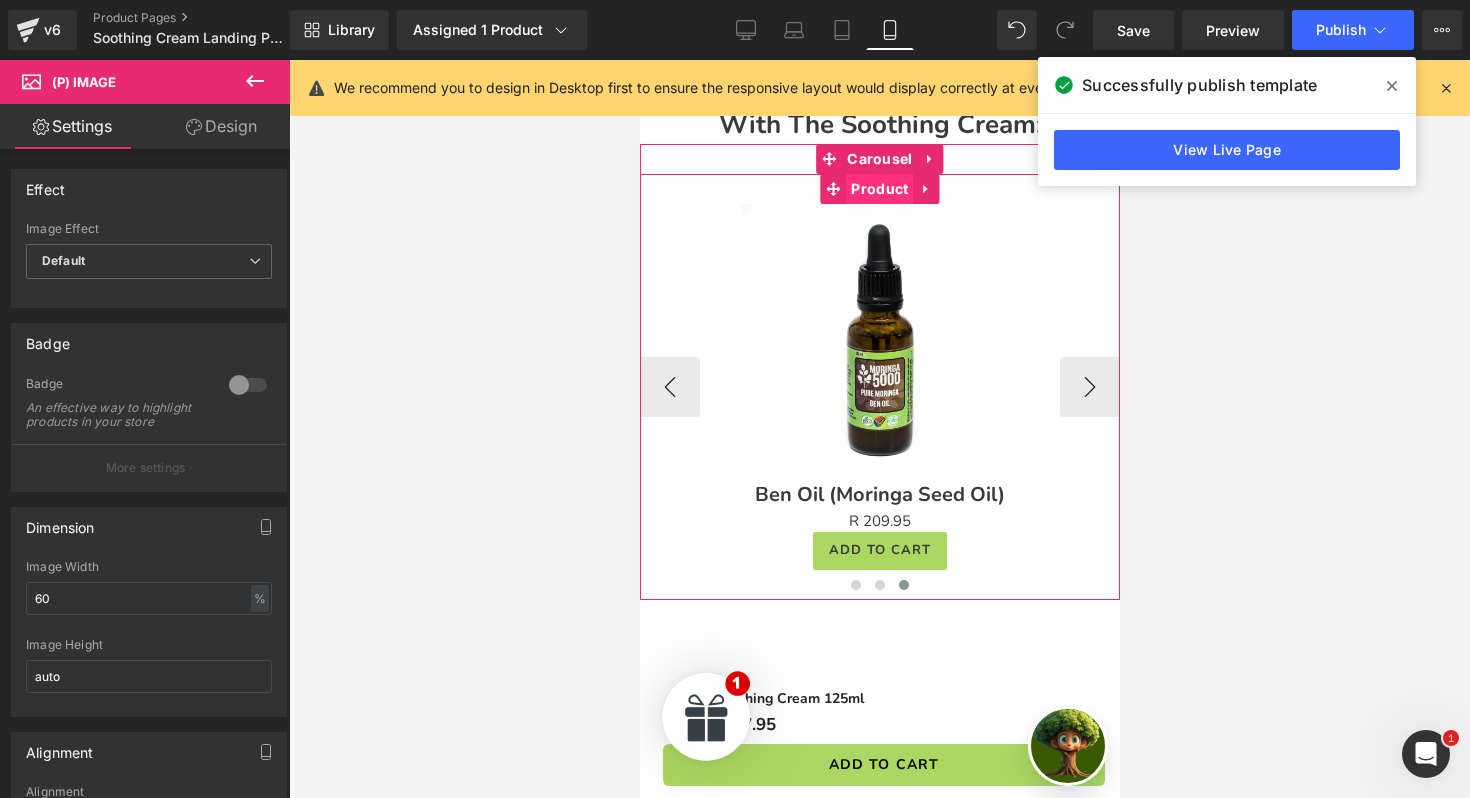 click on "Product" at bounding box center (878, 189) 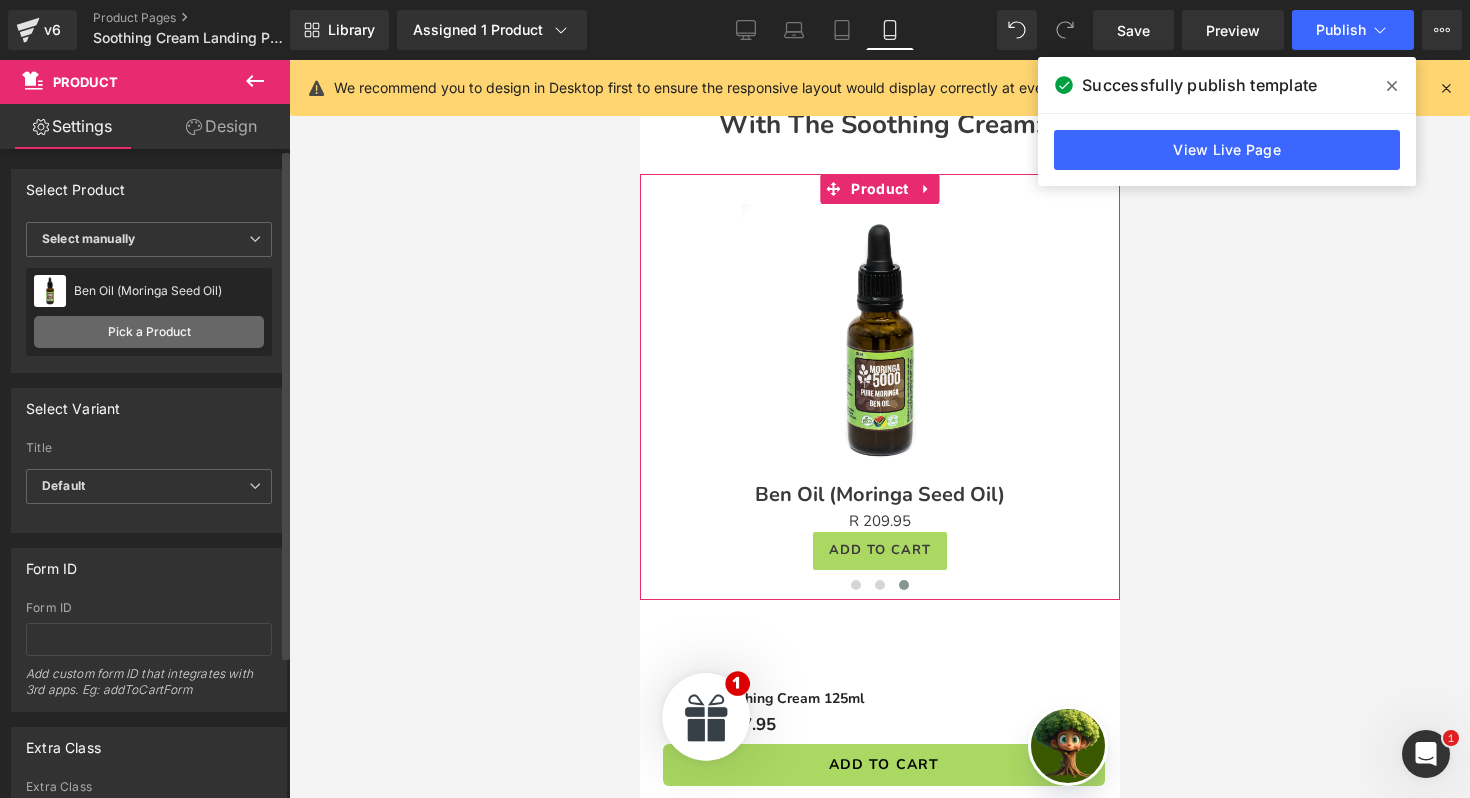 click on "Pick a Product" at bounding box center [149, 332] 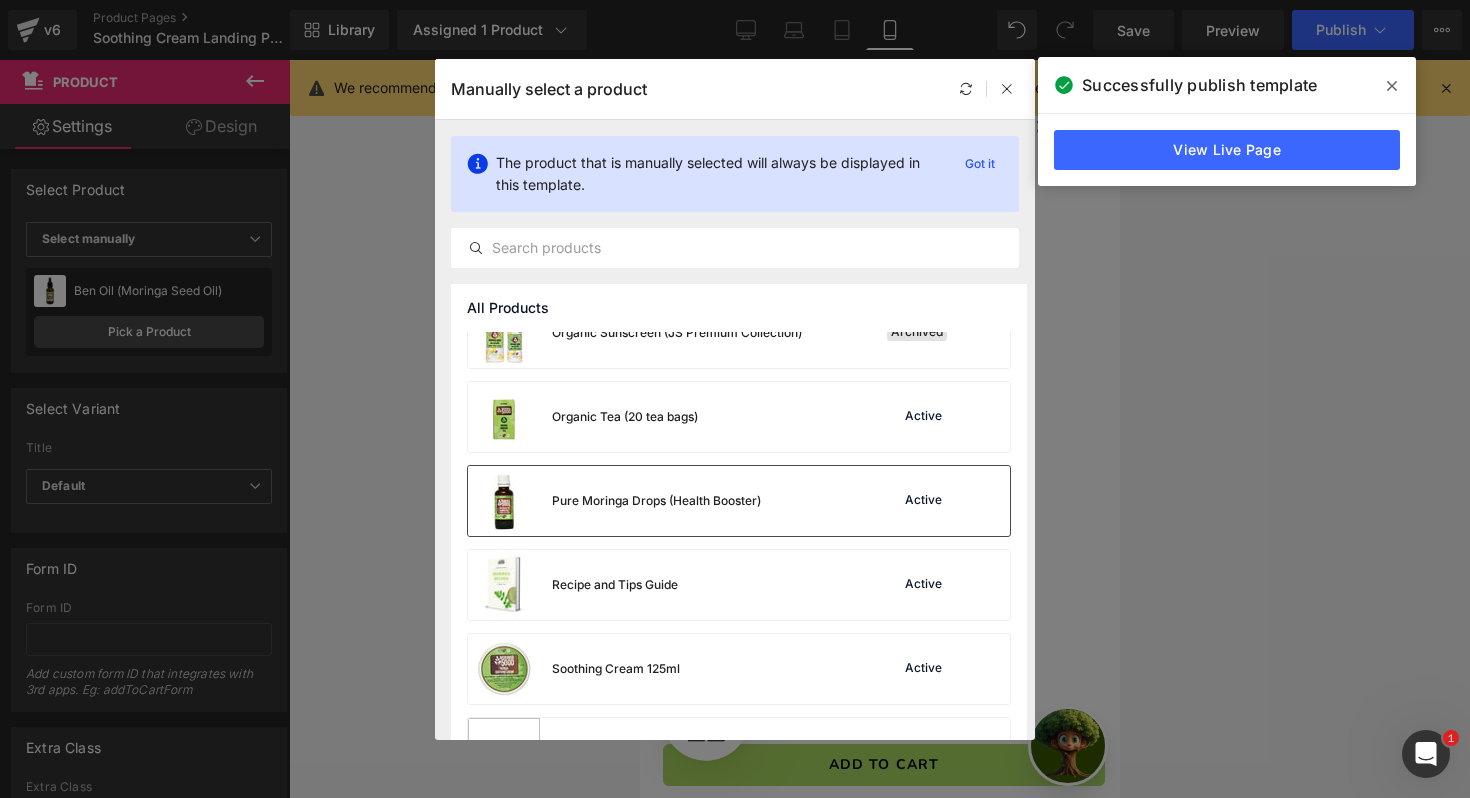 scroll, scrollTop: 1973, scrollLeft: 0, axis: vertical 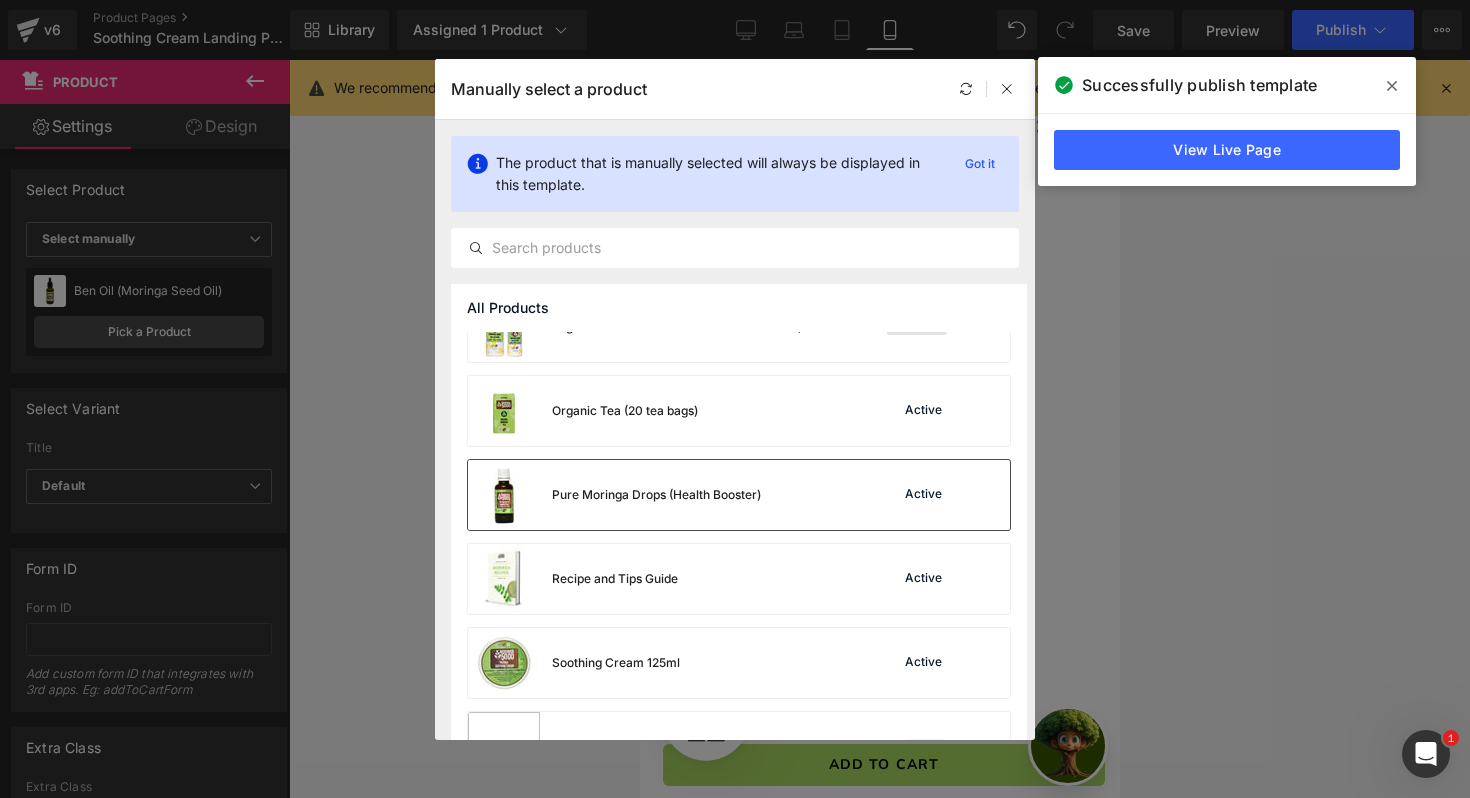 click on "Pure Moringa Drops (Health Booster)" at bounding box center [656, 495] 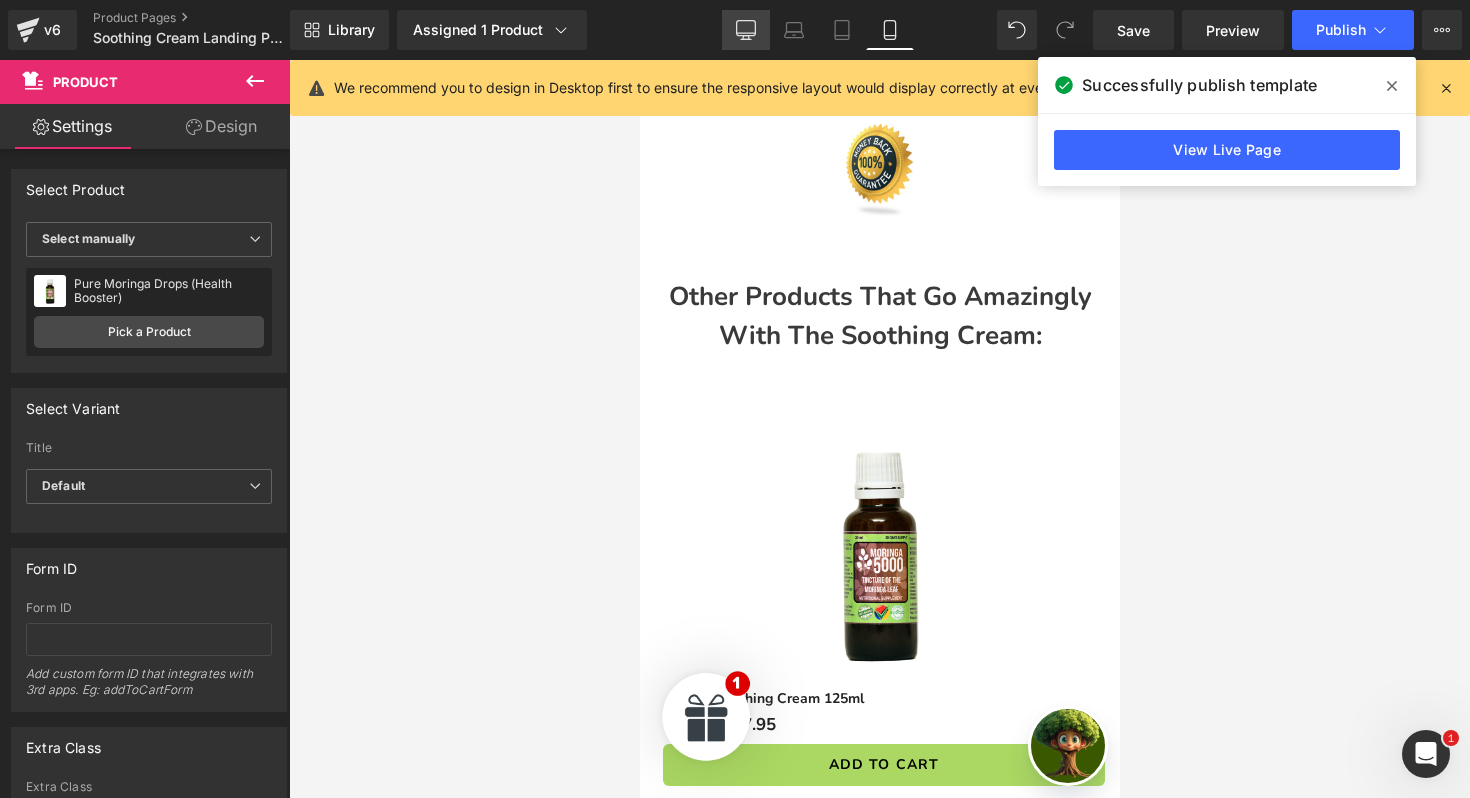 click 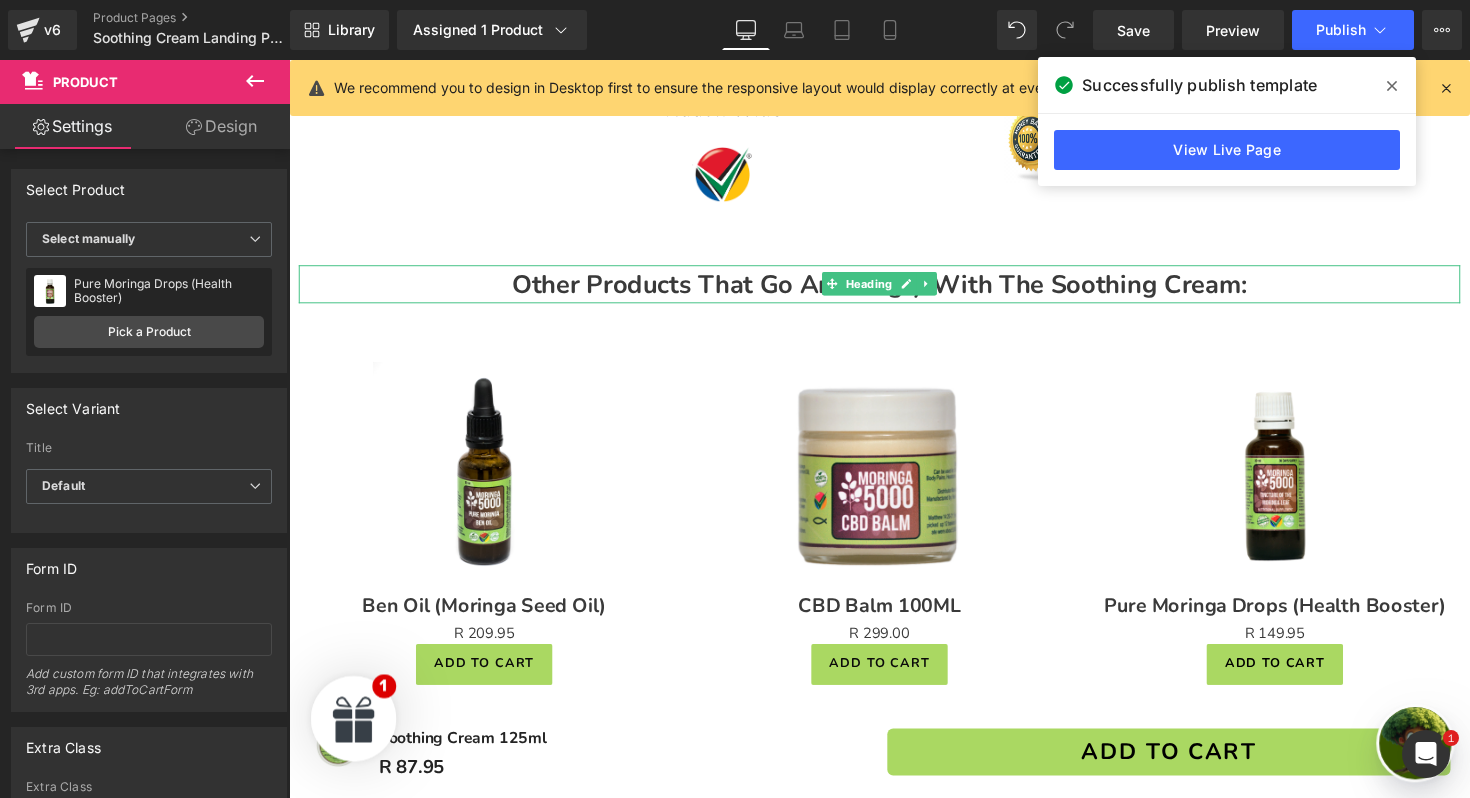 scroll, scrollTop: 2078, scrollLeft: 0, axis: vertical 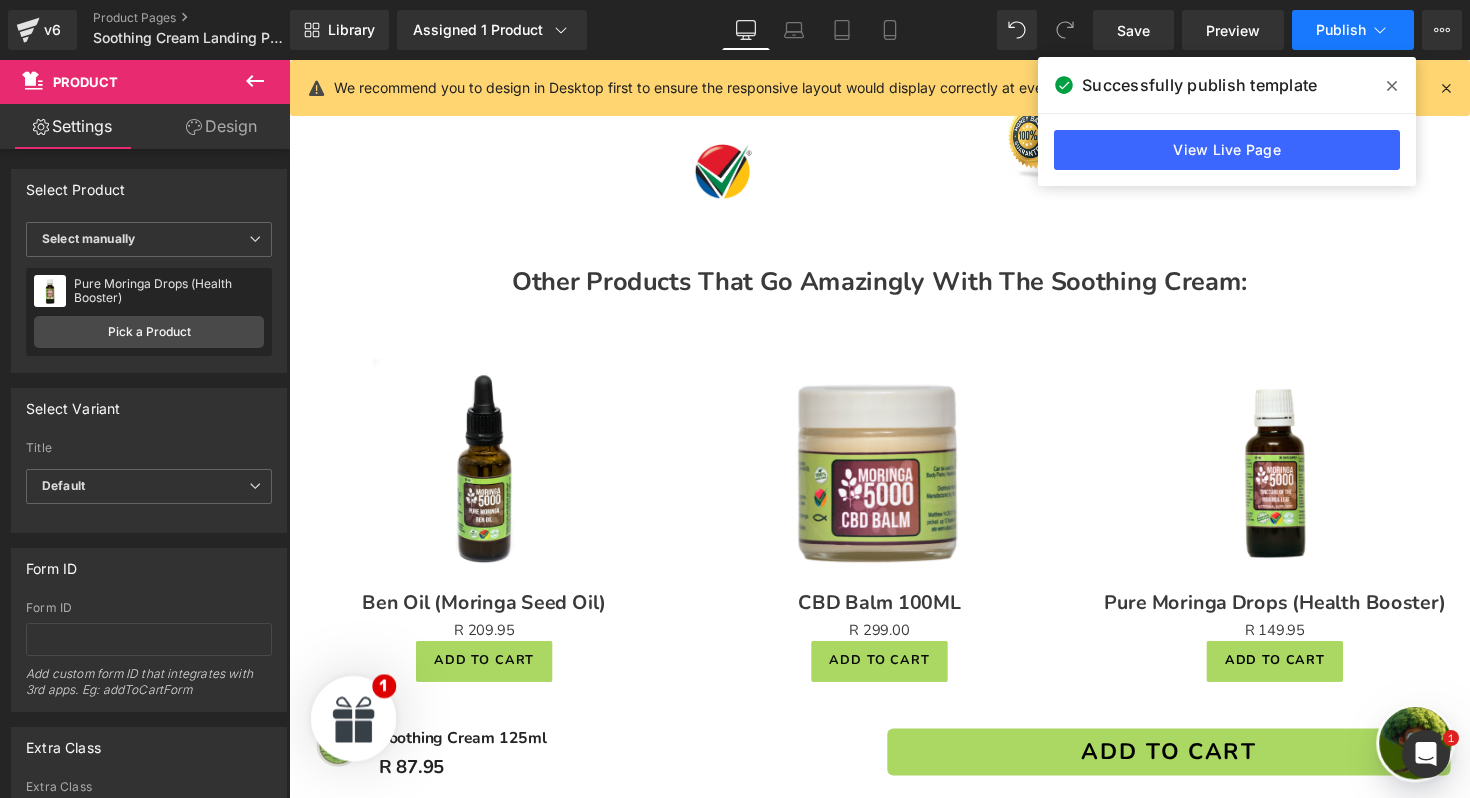click on "Publish" at bounding box center (1341, 30) 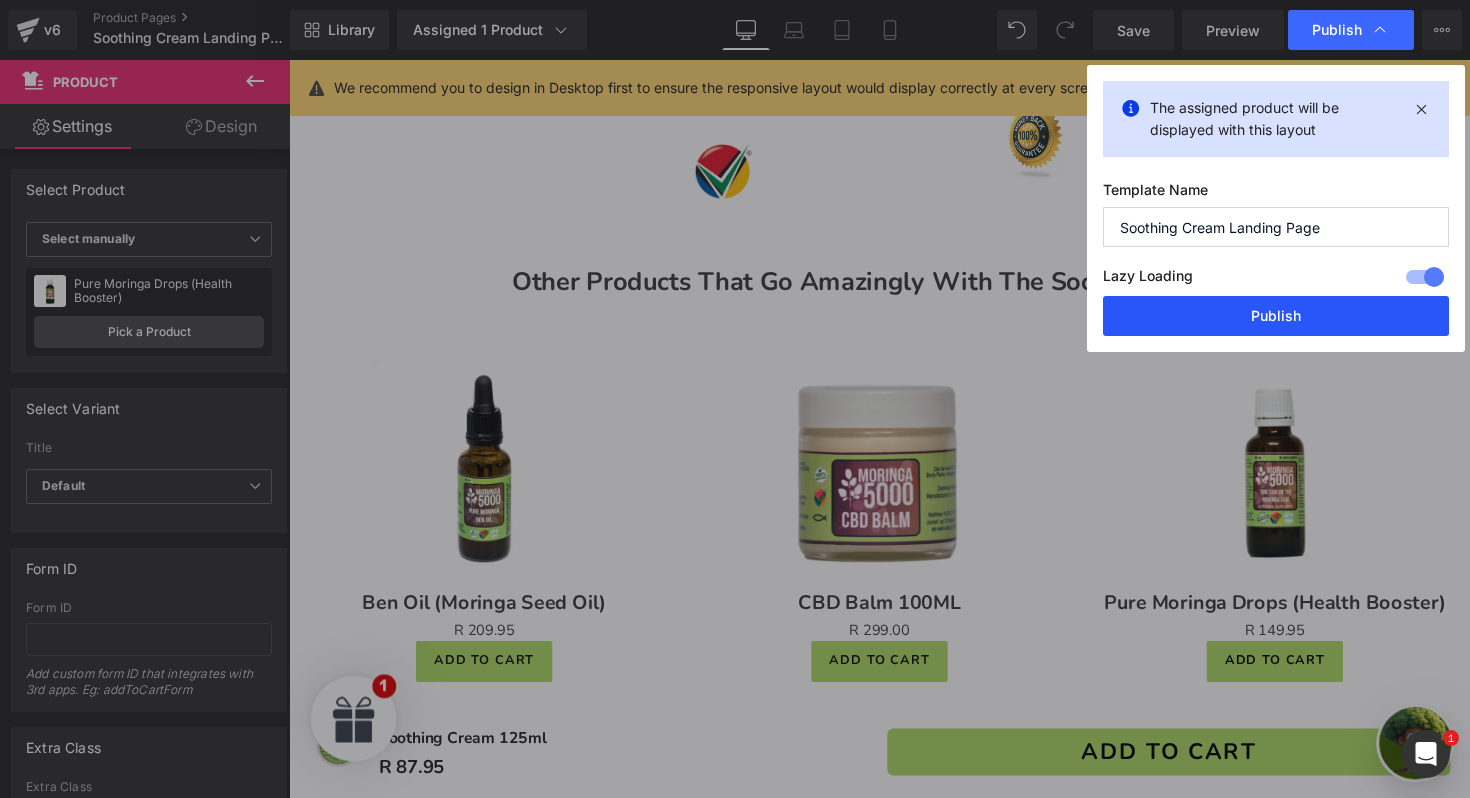 drag, startPoint x: 1215, startPoint y: 314, endPoint x: 774, endPoint y: 284, distance: 442.01923 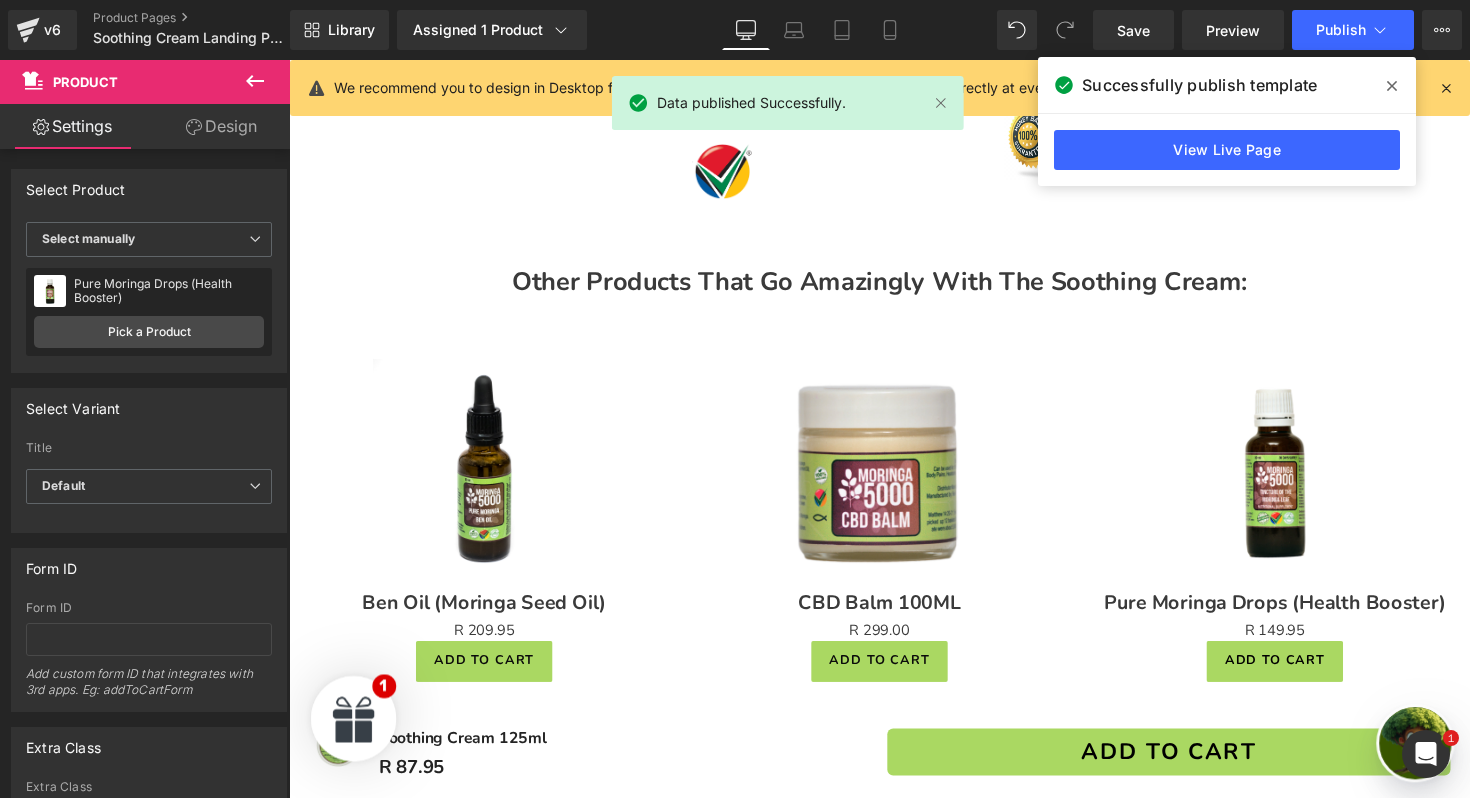 click at bounding box center (1392, 86) 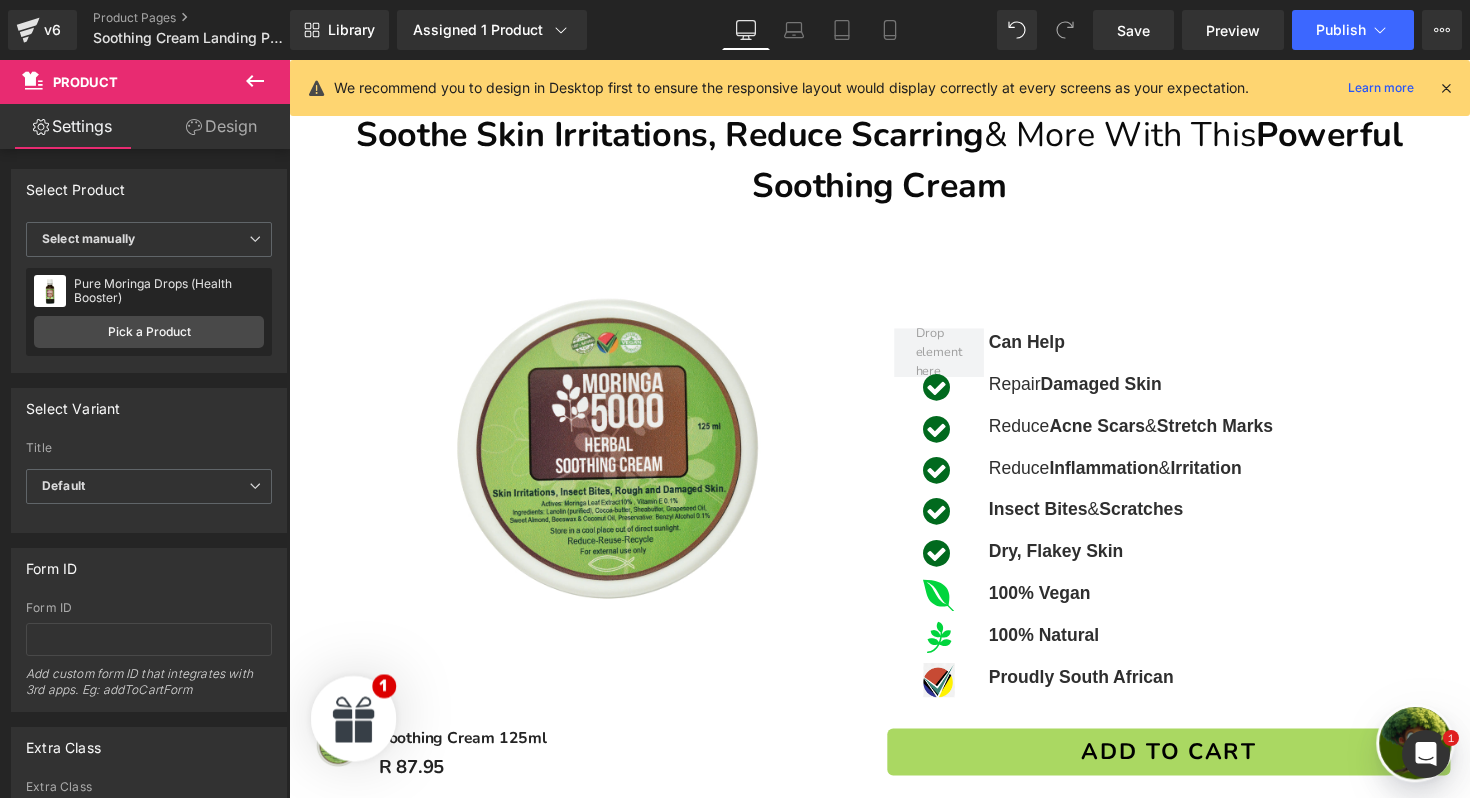scroll, scrollTop: 519, scrollLeft: 0, axis: vertical 